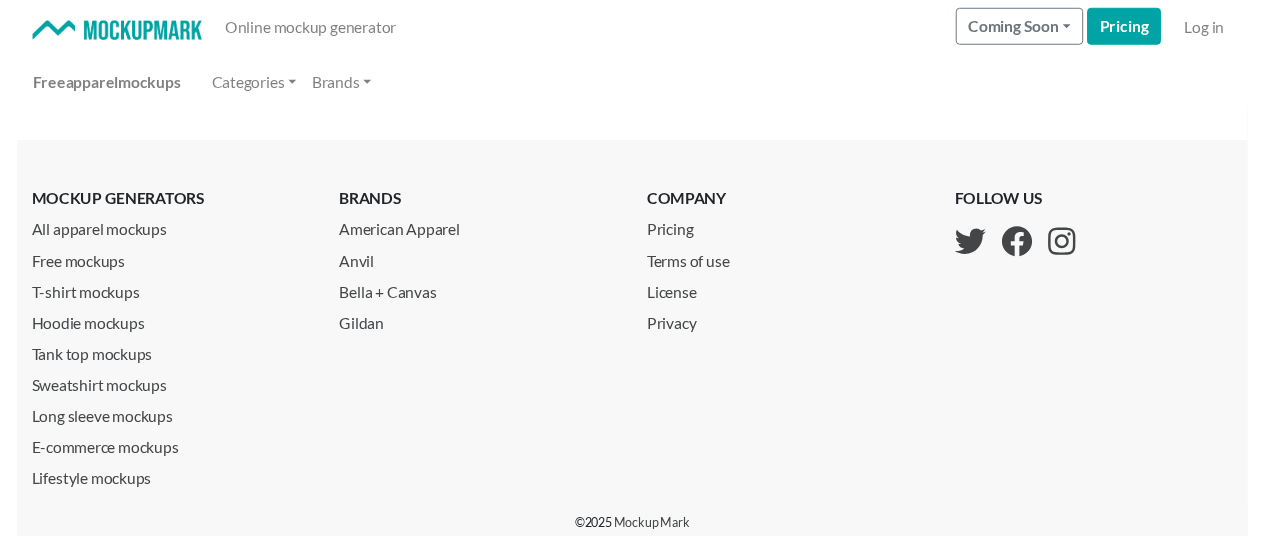 scroll, scrollTop: 0, scrollLeft: 0, axis: both 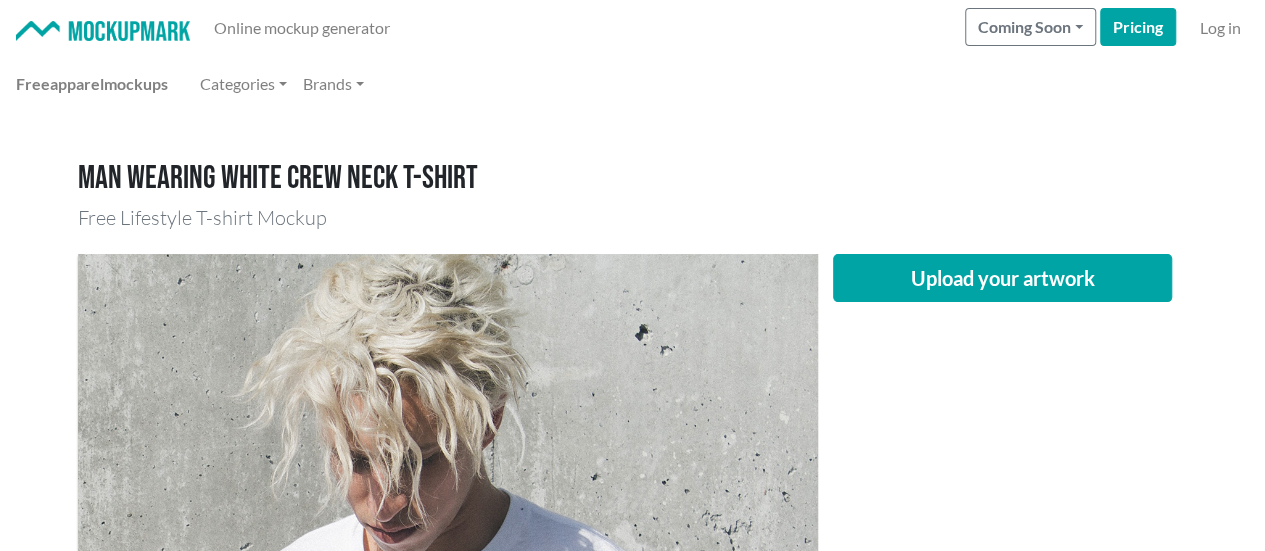click on "Free Lifestyle T-shirt Mockup" at bounding box center [633, 218] 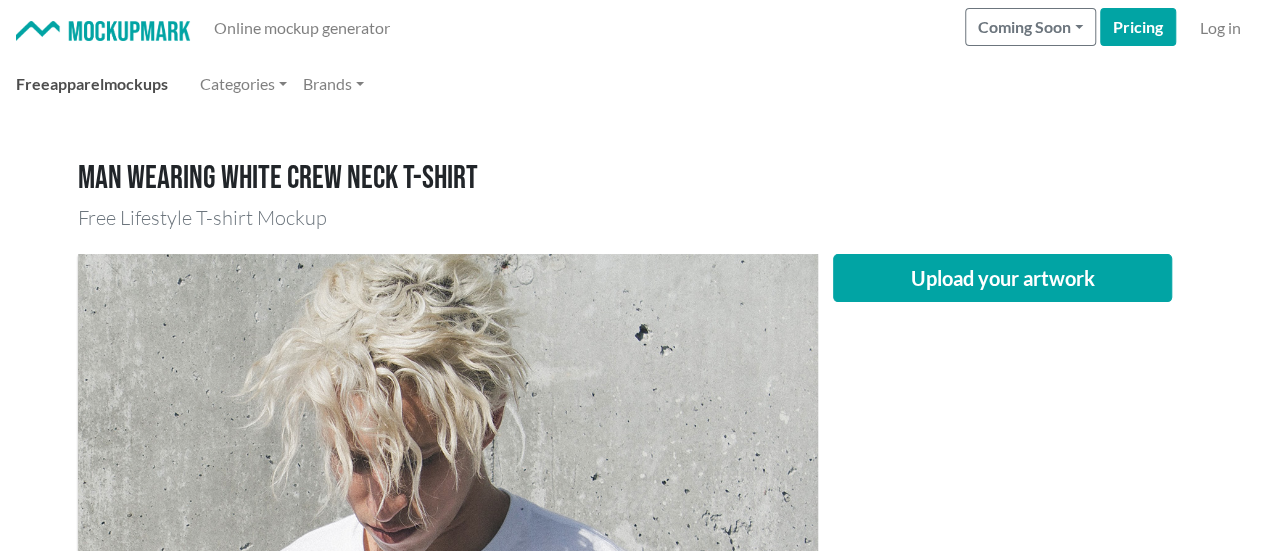 click on "apparel" at bounding box center (77, 83) 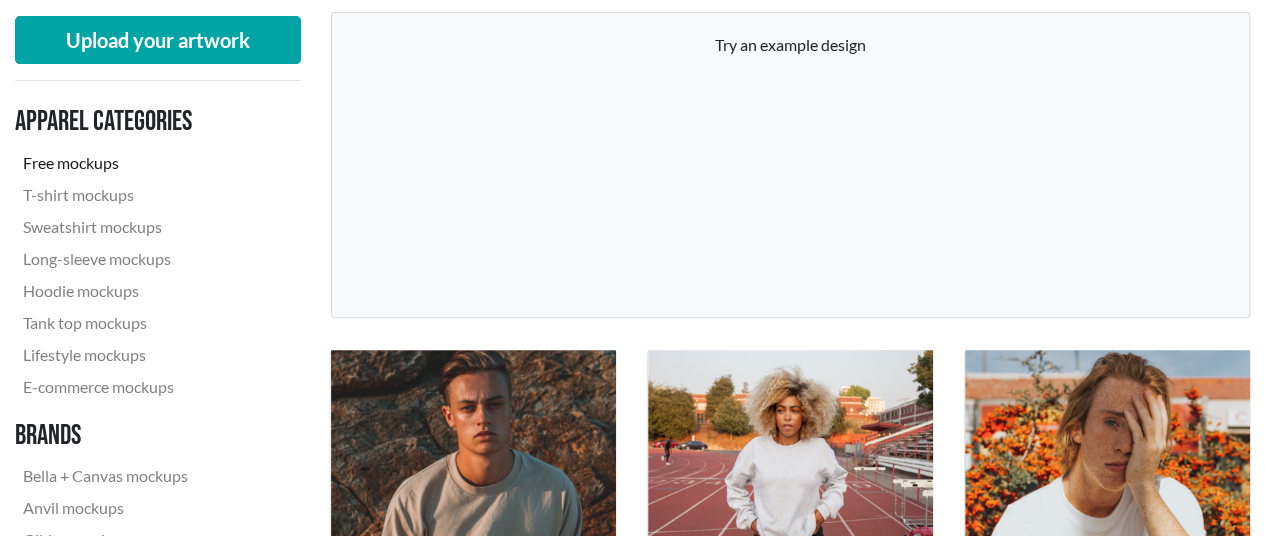scroll, scrollTop: 622, scrollLeft: 0, axis: vertical 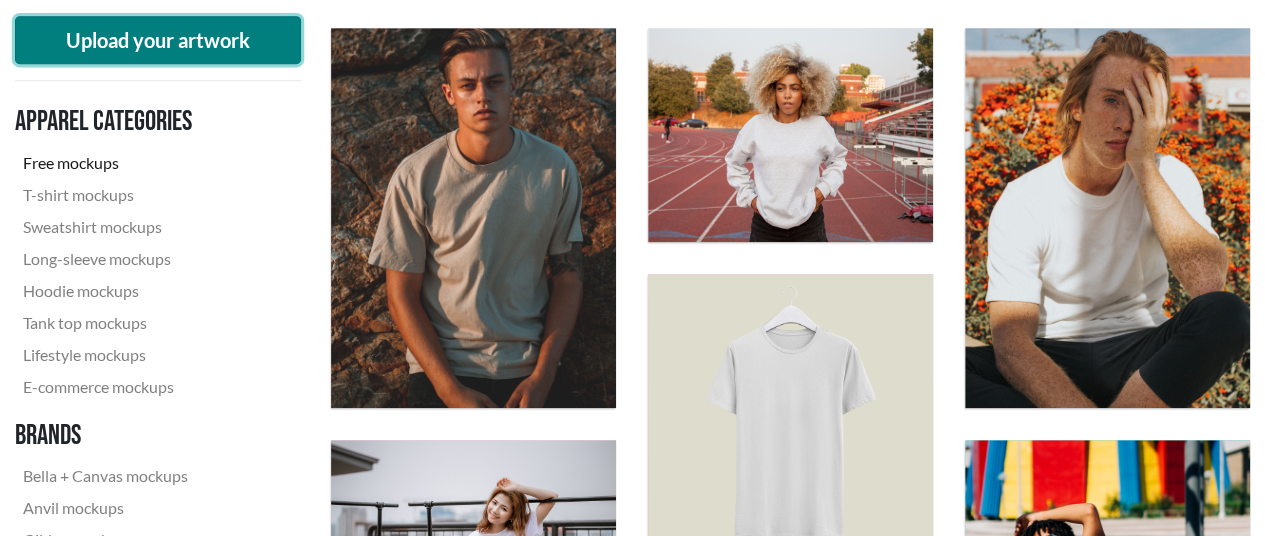 click on "Upload your artwork" at bounding box center [158, 40] 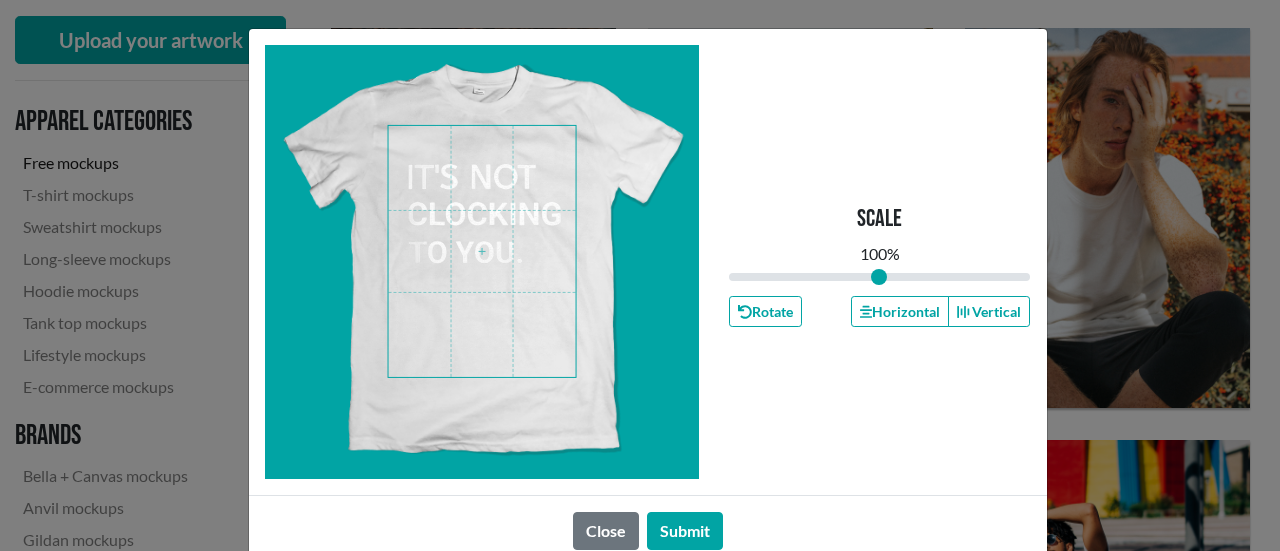 click at bounding box center [482, 251] 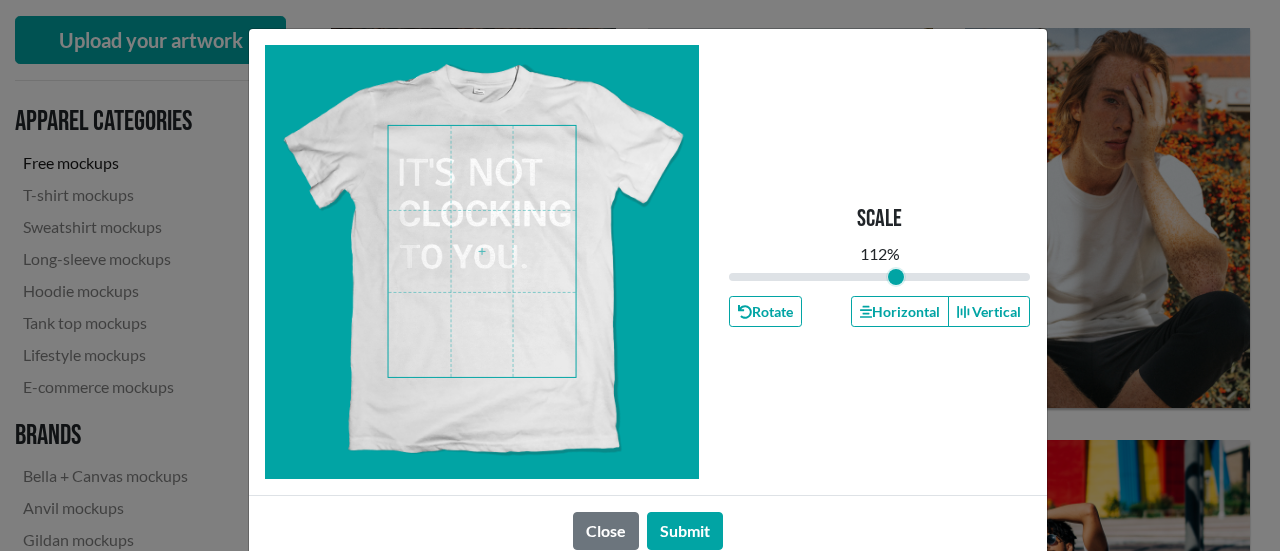 drag, startPoint x: 870, startPoint y: 276, endPoint x: 889, endPoint y: 275, distance: 19.026299 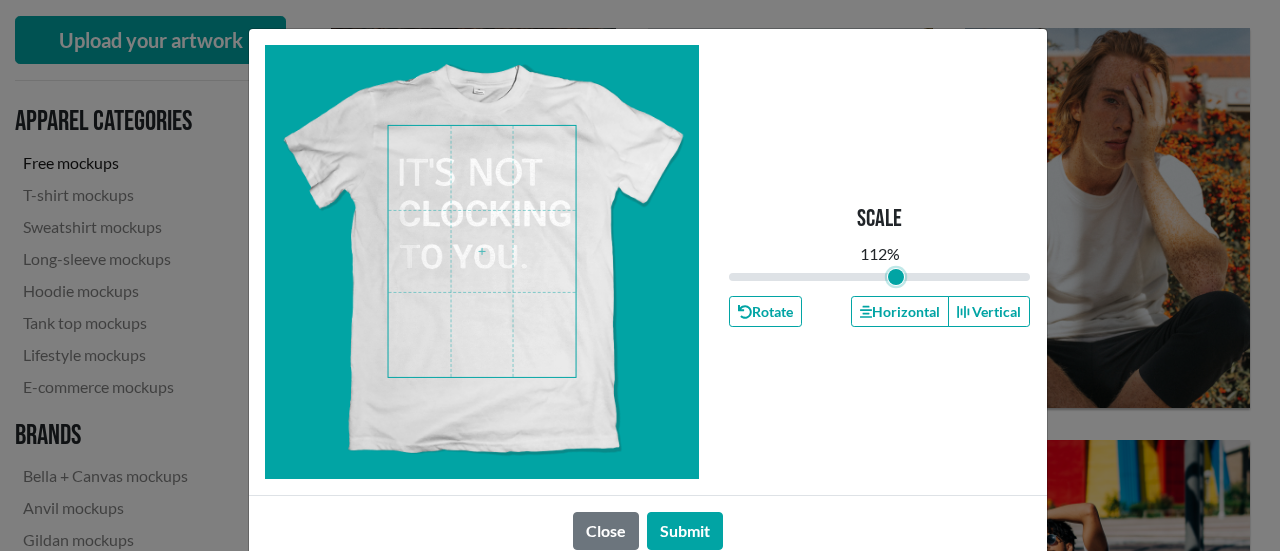 type on "1.12" 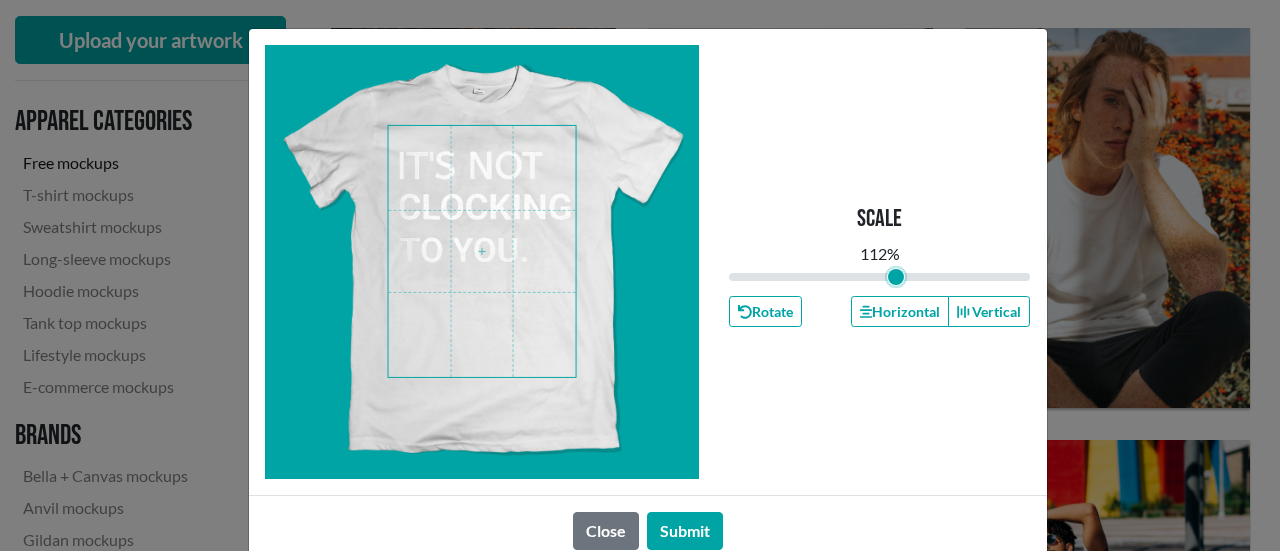 click at bounding box center (482, 251) 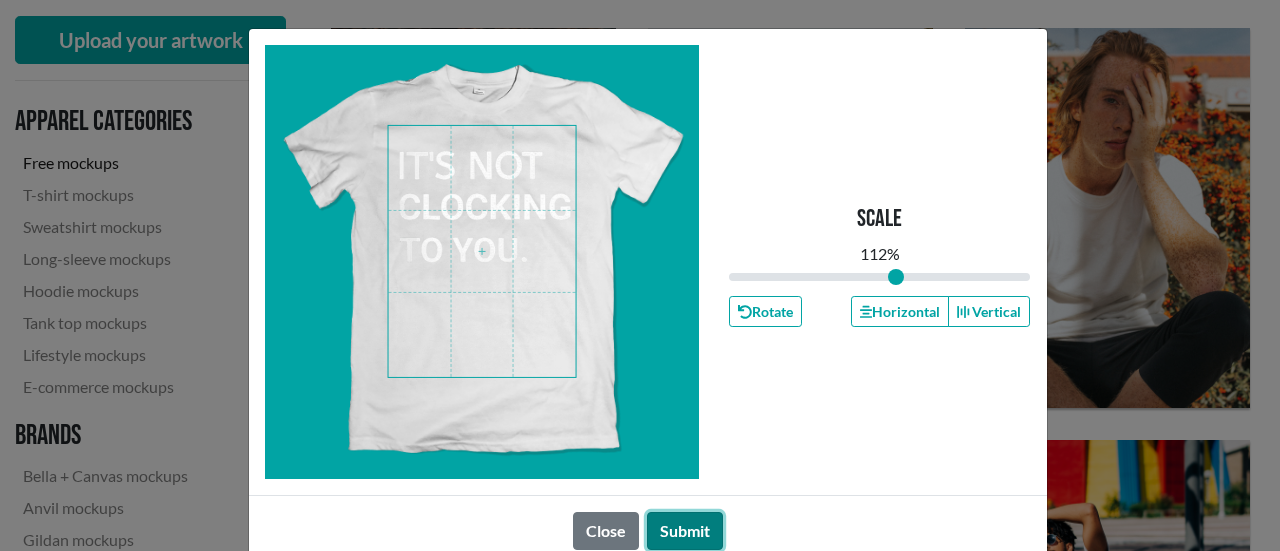 click on "Submit" at bounding box center (685, 531) 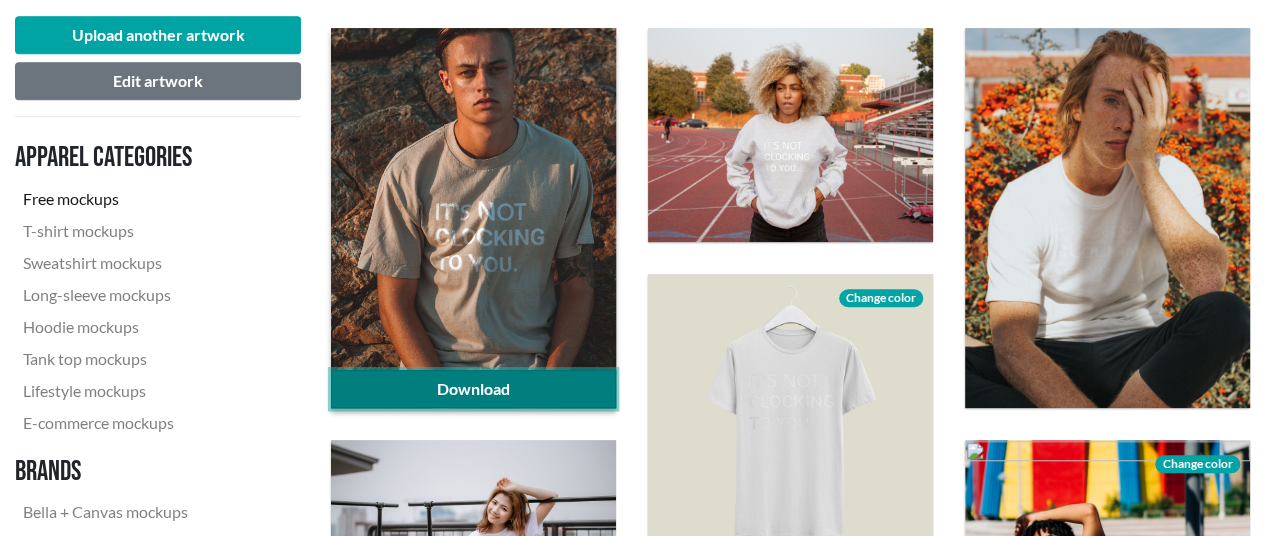 click on "Download" 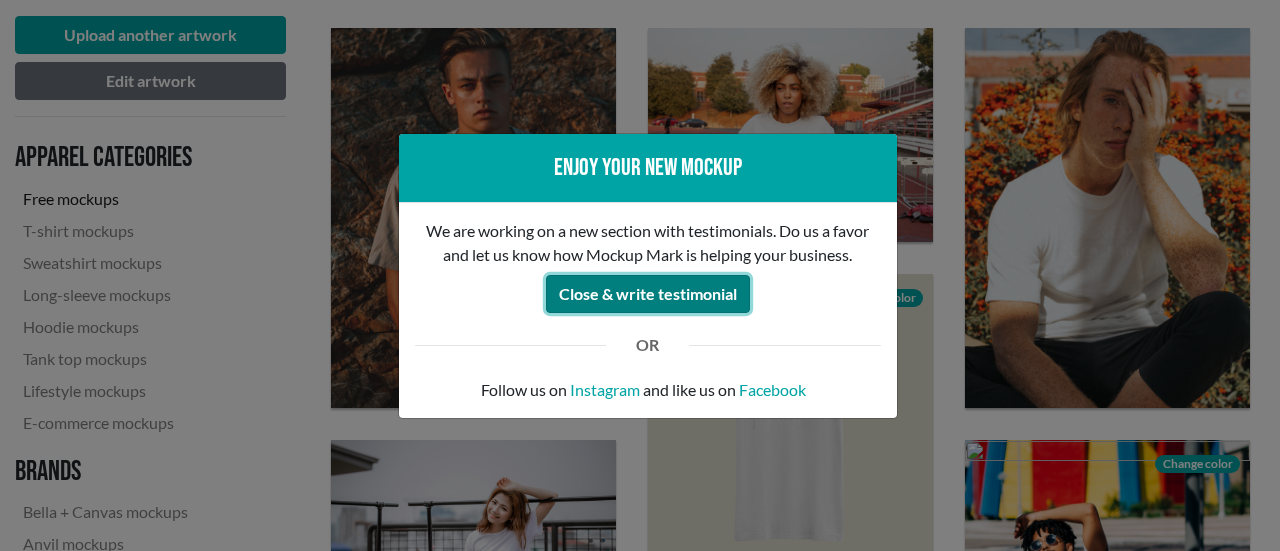 click on "Close & write testimonial" at bounding box center [648, 294] 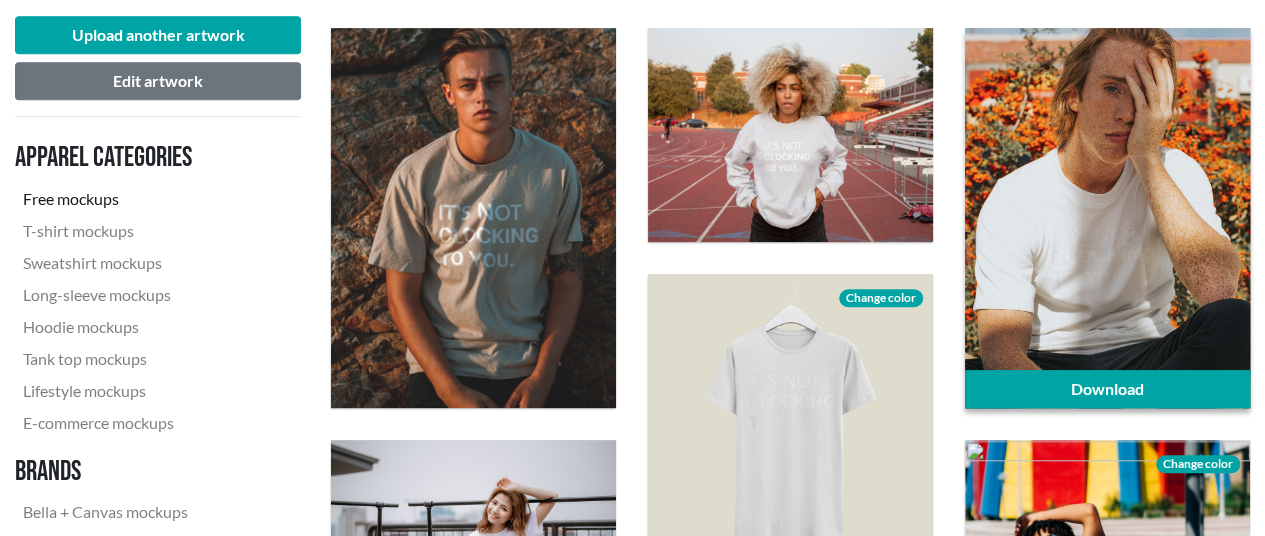 scroll, scrollTop: 922, scrollLeft: 0, axis: vertical 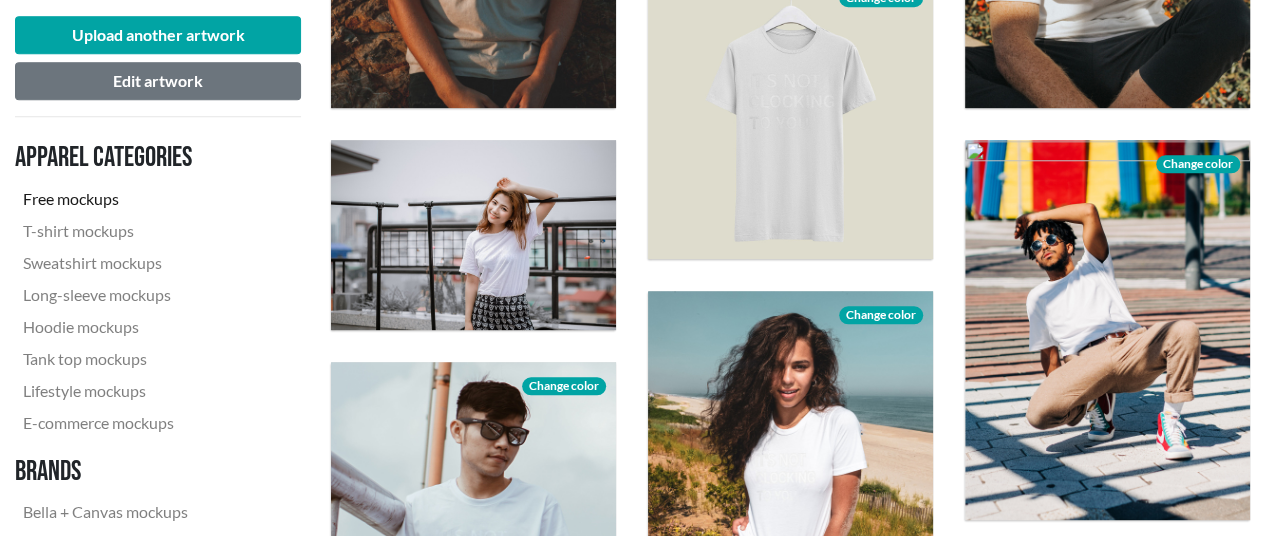 click on "Download" at bounding box center (473, 235) 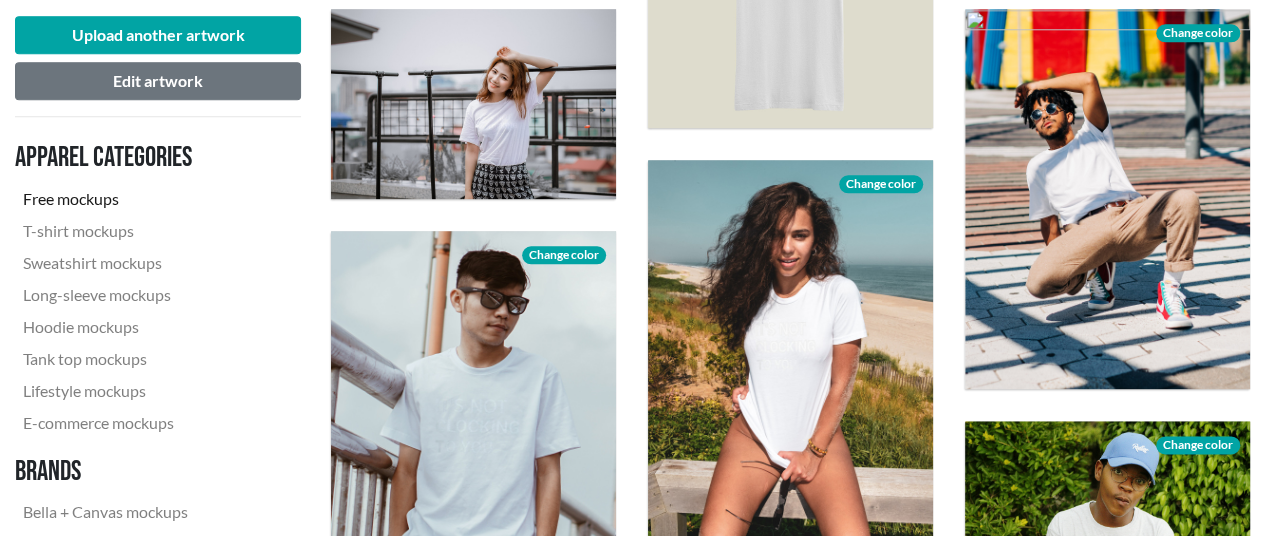 scroll, scrollTop: 1022, scrollLeft: 0, axis: vertical 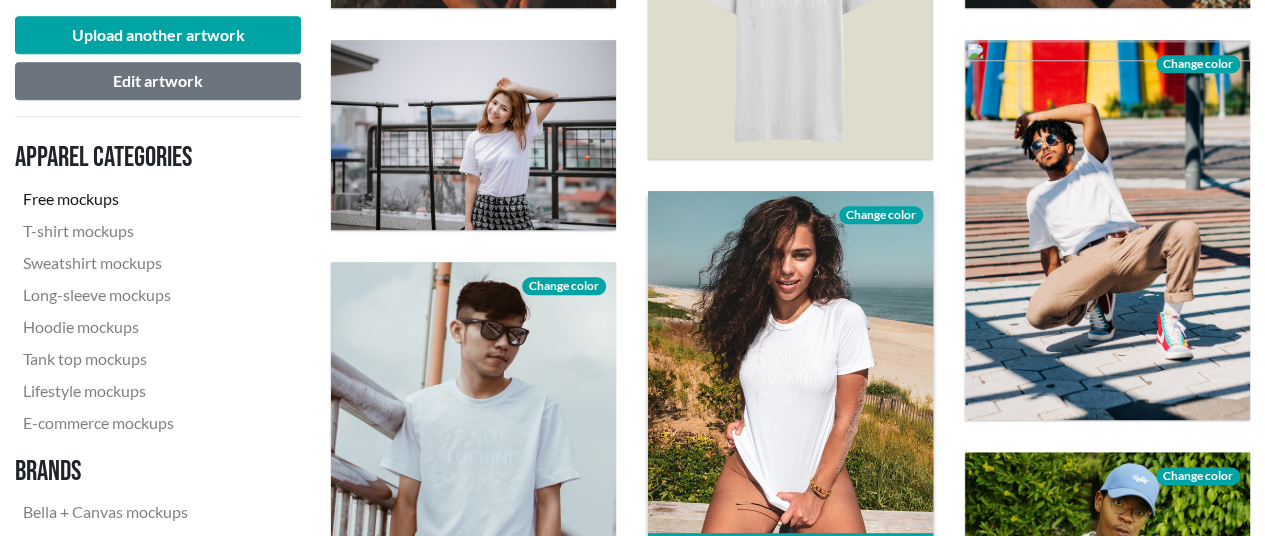click on "Change color" at bounding box center (881, 215) 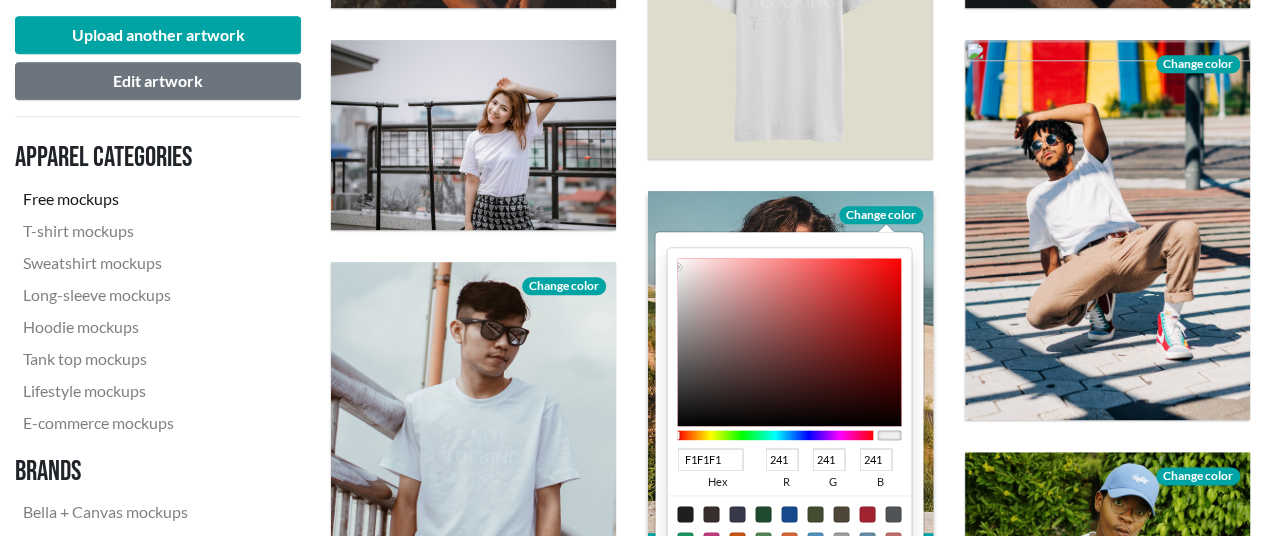 click at bounding box center (775, 435) 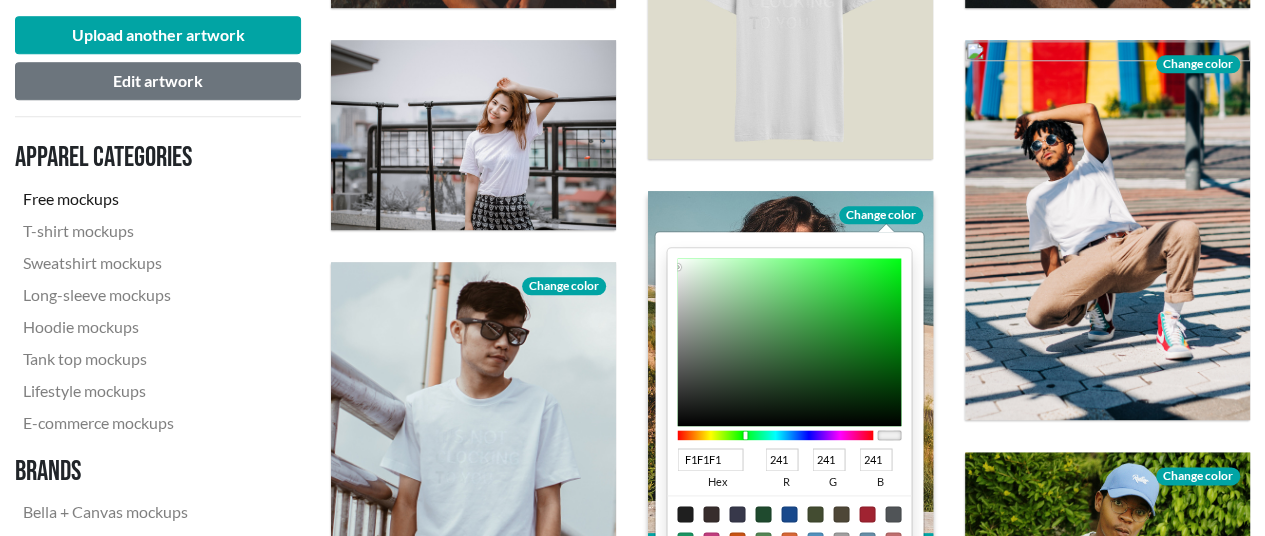type on "8EA490" 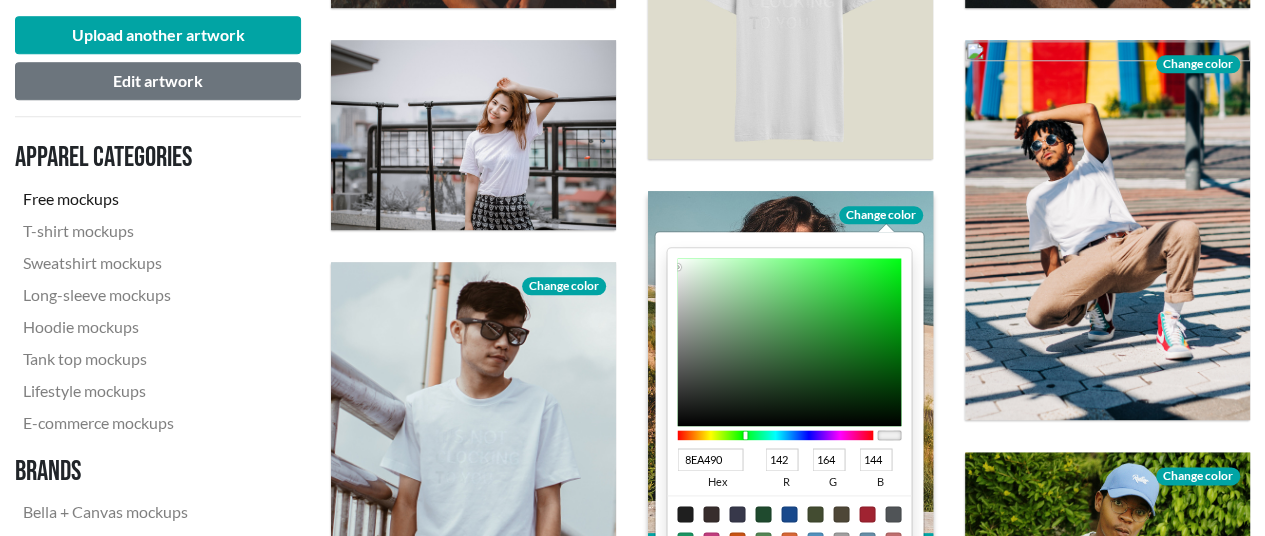click at bounding box center [789, 342] 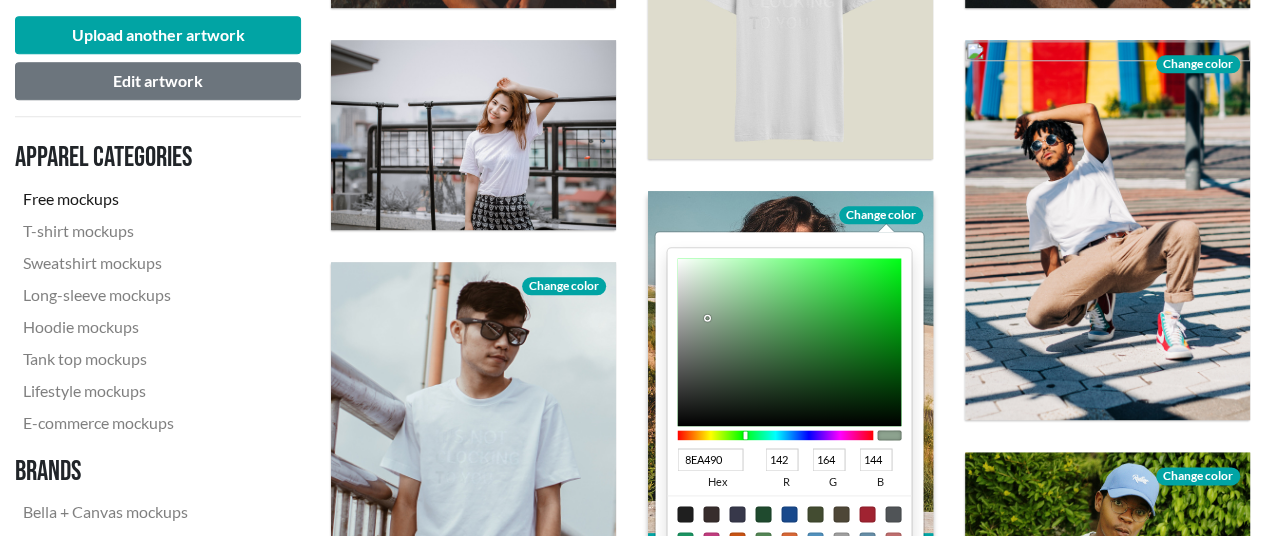 scroll, scrollTop: 1122, scrollLeft: 0, axis: vertical 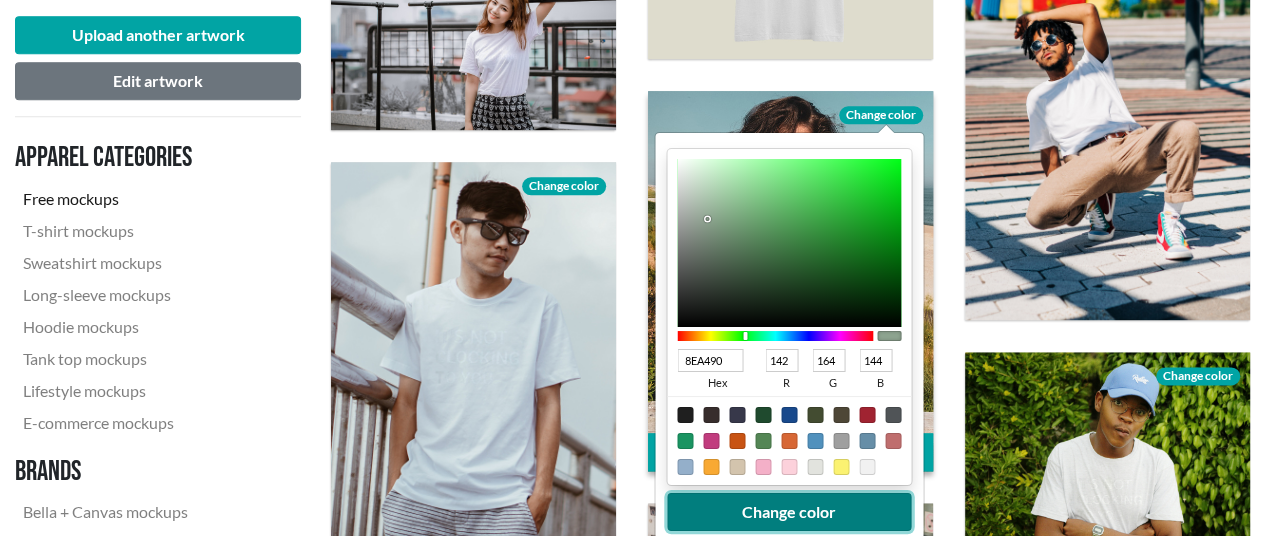 click on "Change color" at bounding box center (789, 512) 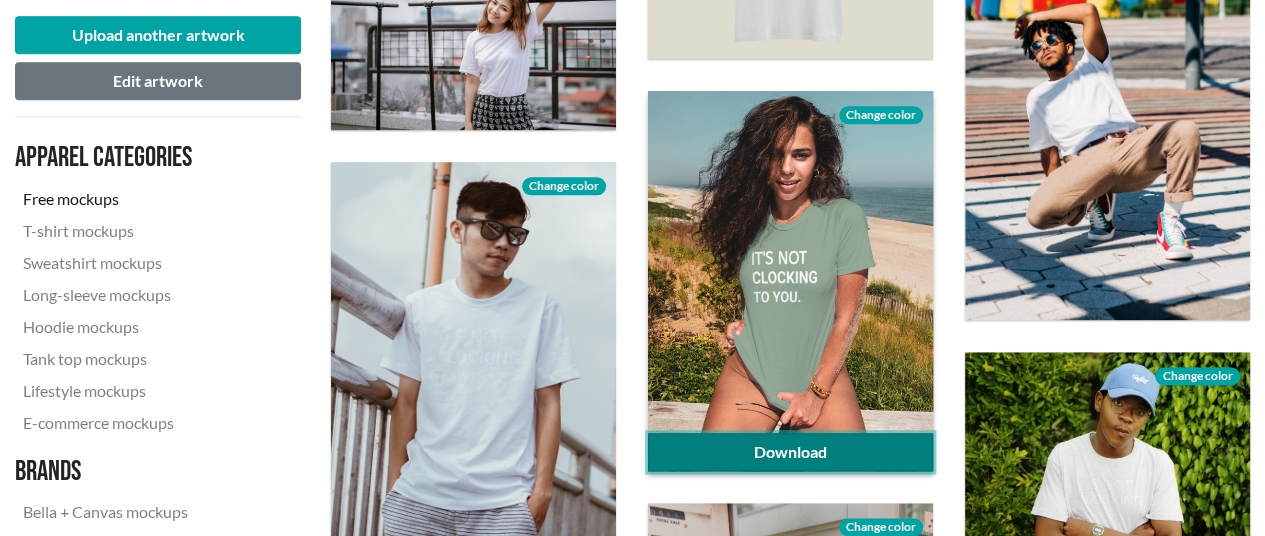 click on "Download" 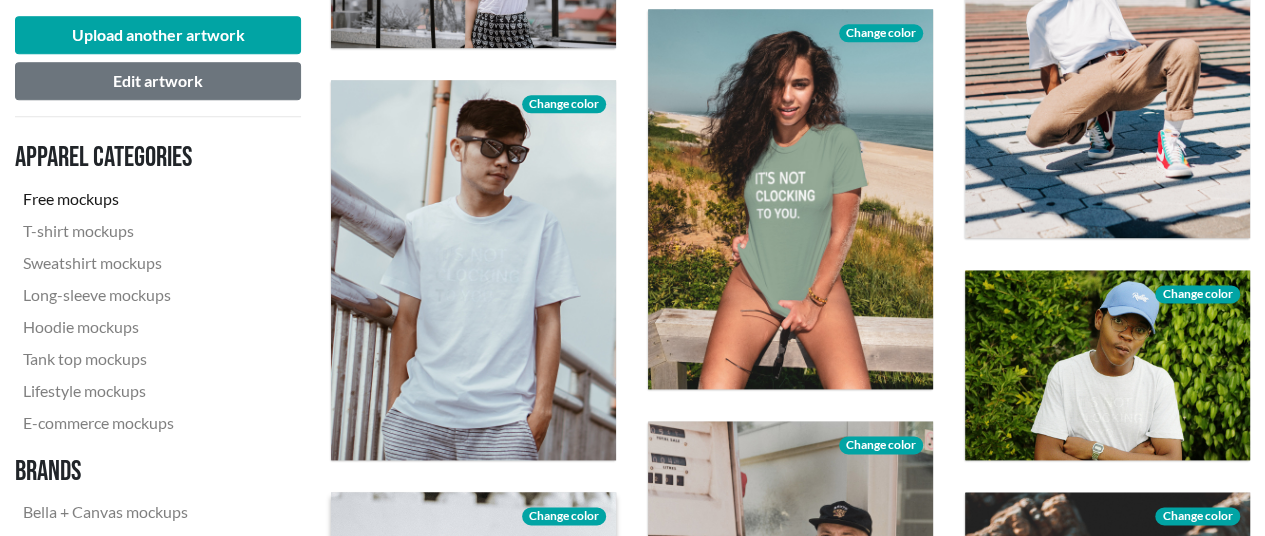 scroll, scrollTop: 1522, scrollLeft: 0, axis: vertical 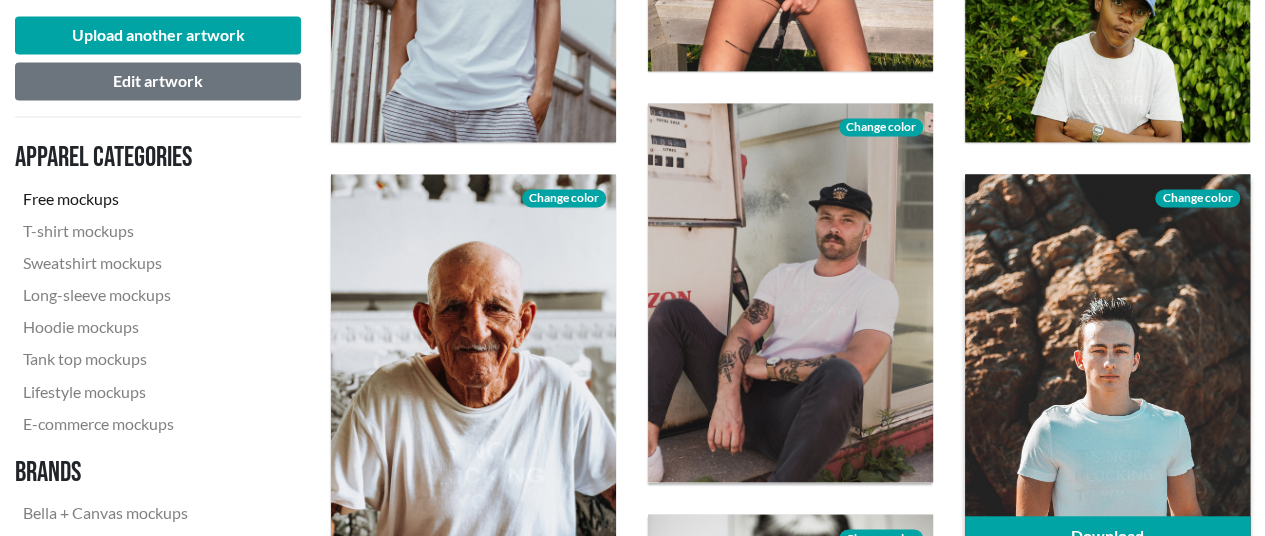 click on "Change color" at bounding box center (1197, 198) 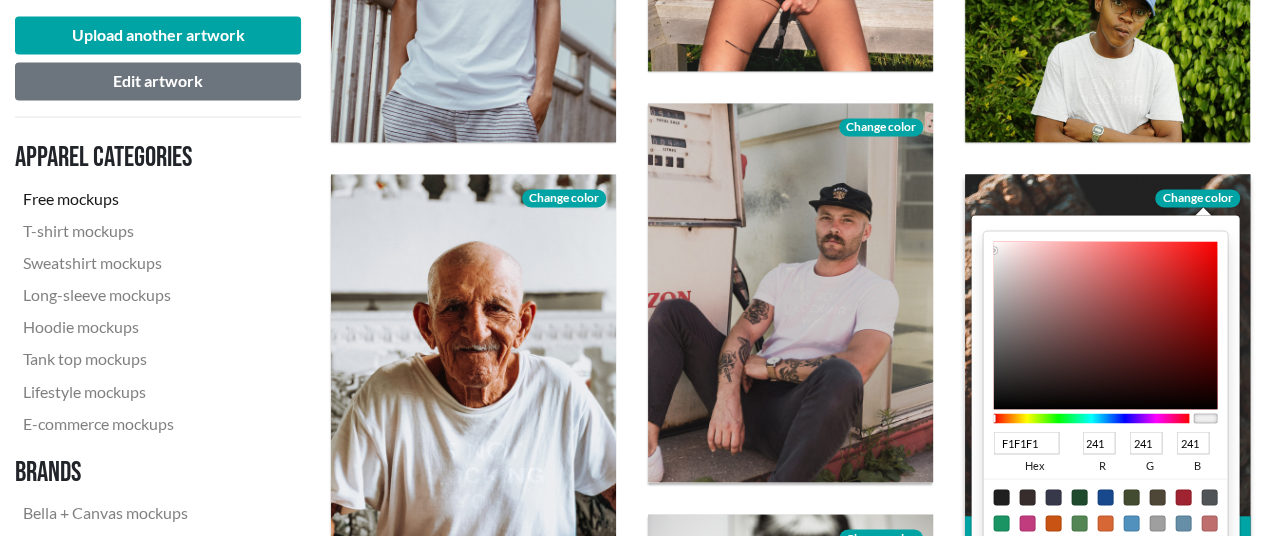 click at bounding box center [1092, 418] 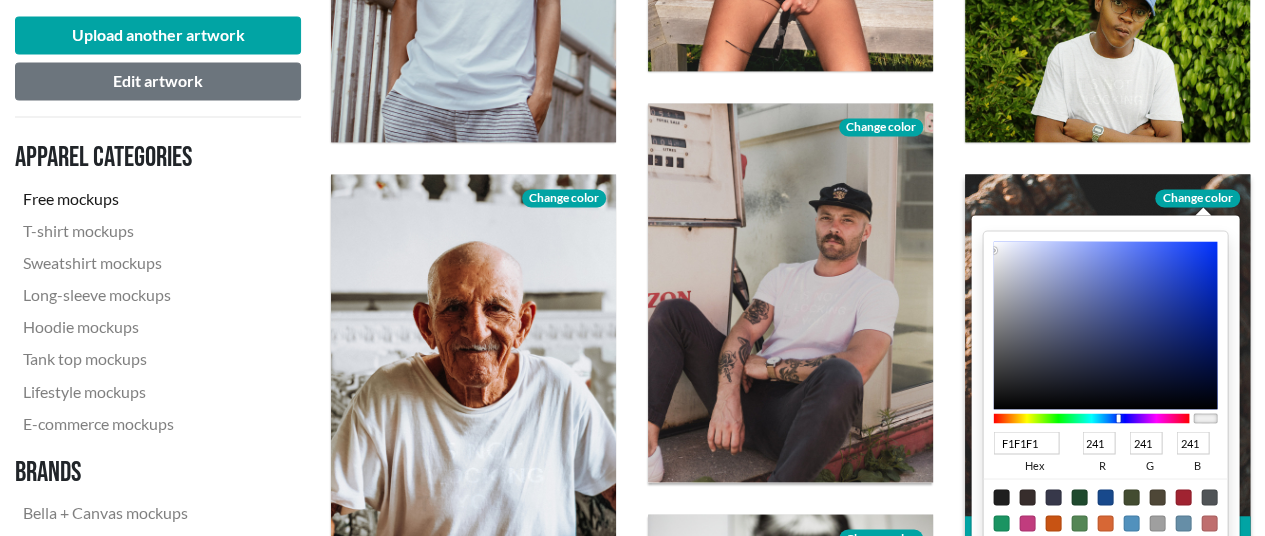 type on "10288A" 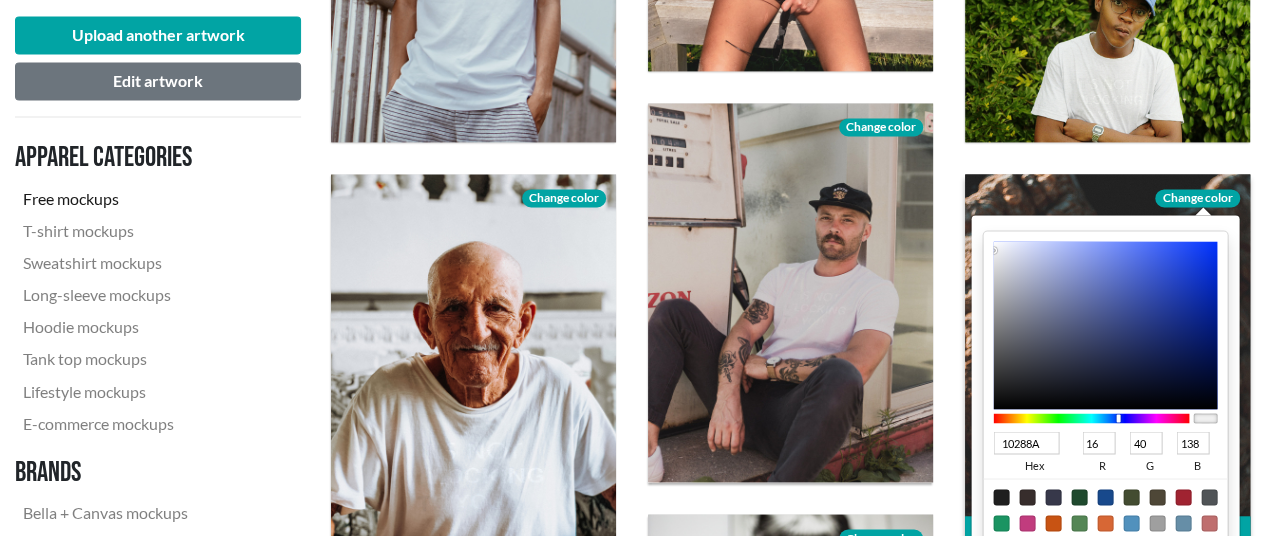 click at bounding box center (1106, 325) 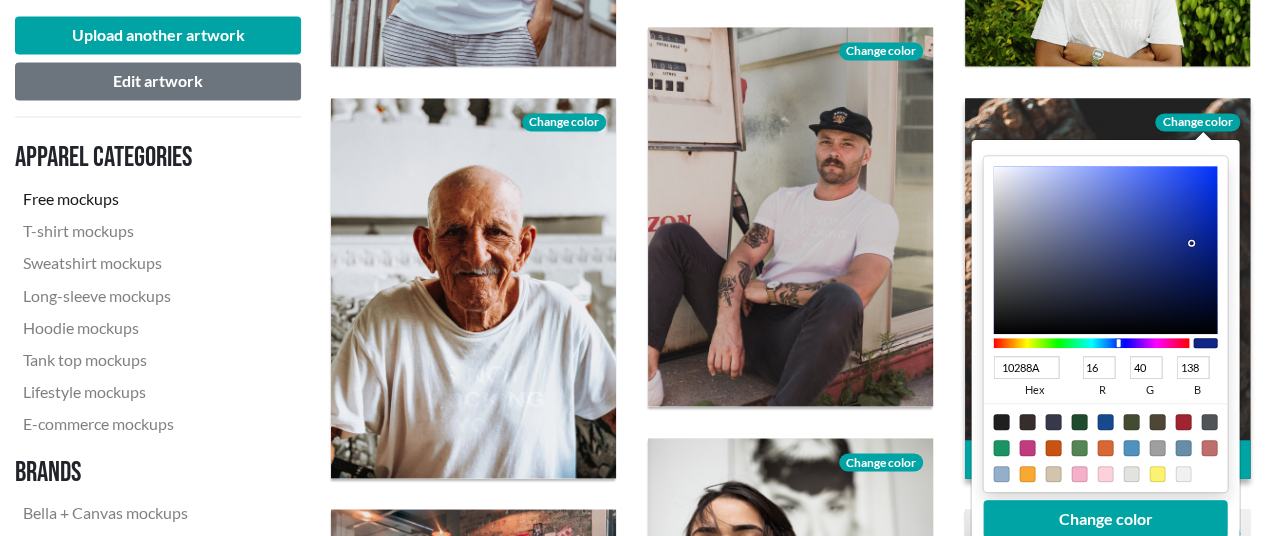 scroll, scrollTop: 1722, scrollLeft: 0, axis: vertical 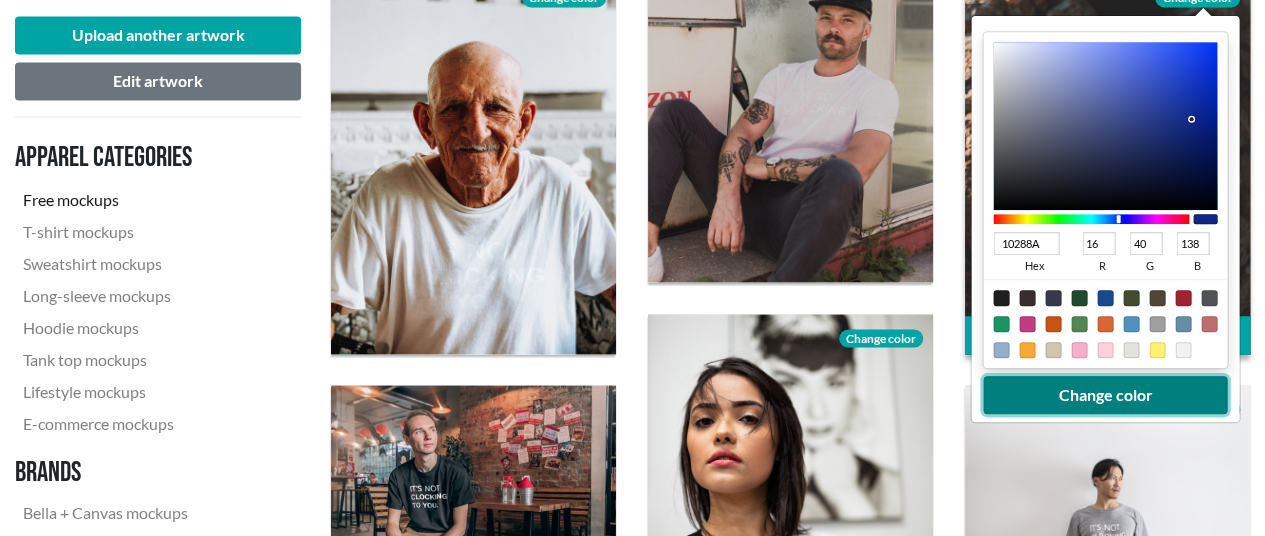 click on "Change color" at bounding box center (1106, 394) 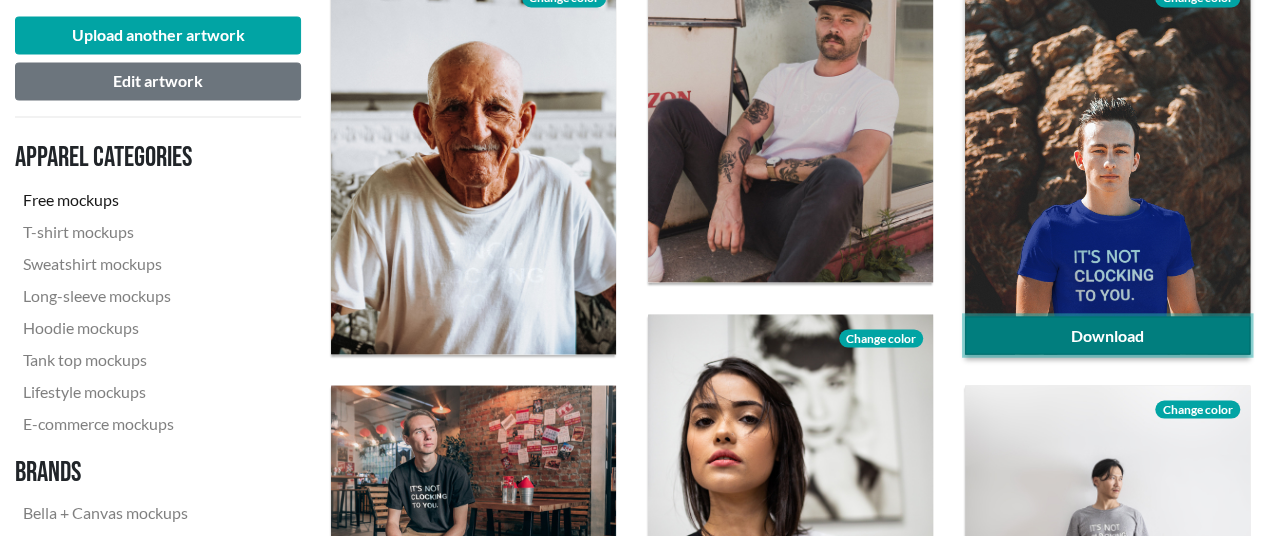 click on "Download" 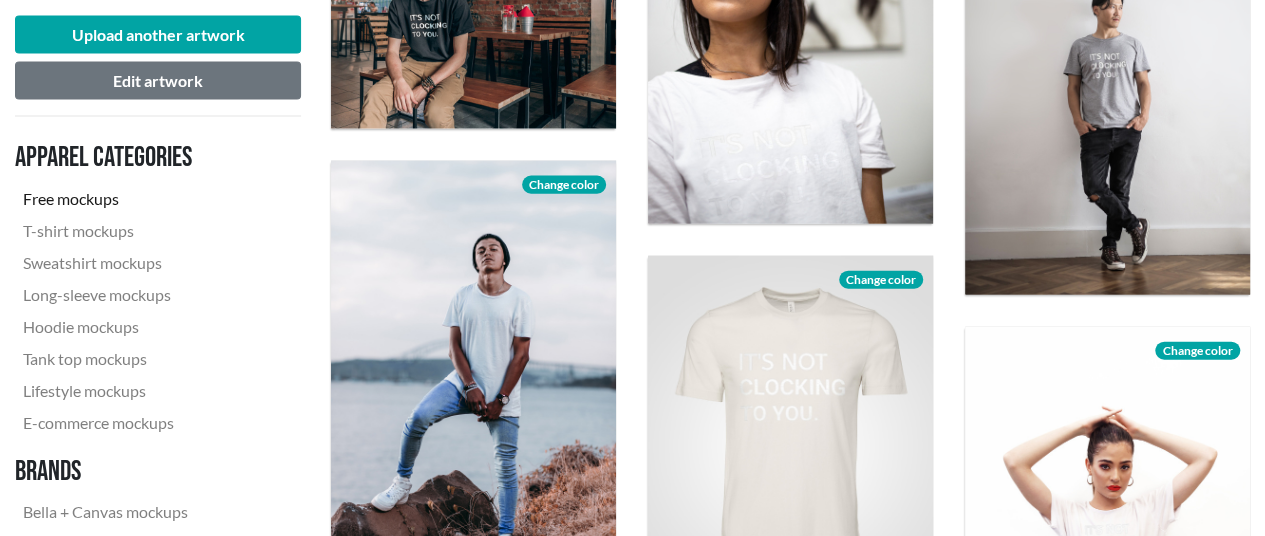 scroll, scrollTop: 2322, scrollLeft: 0, axis: vertical 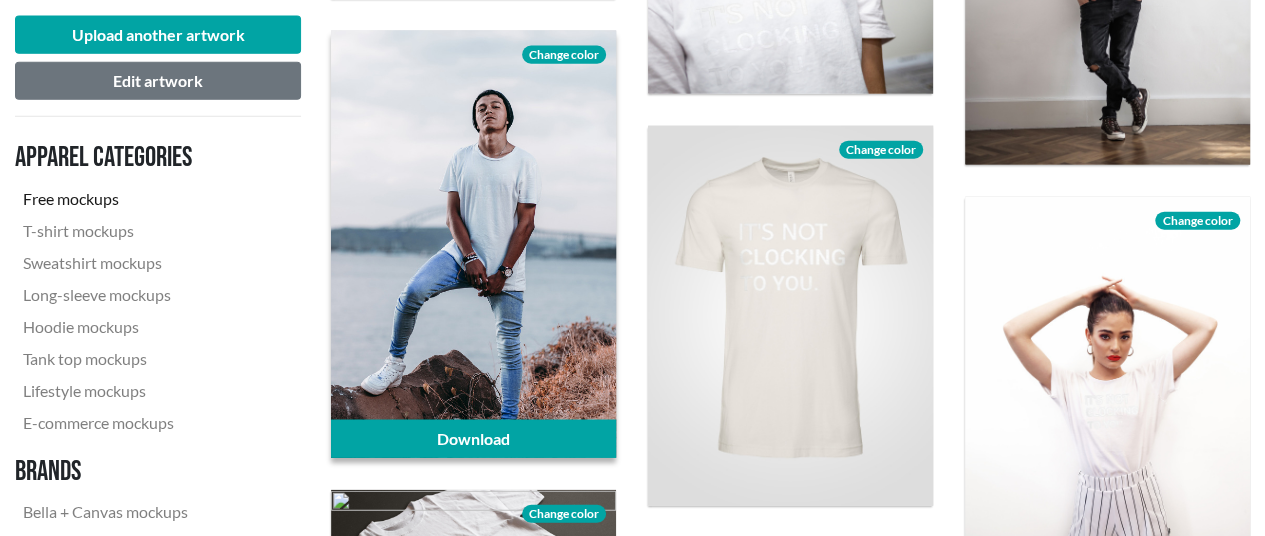 click on "Change color" at bounding box center (564, 55) 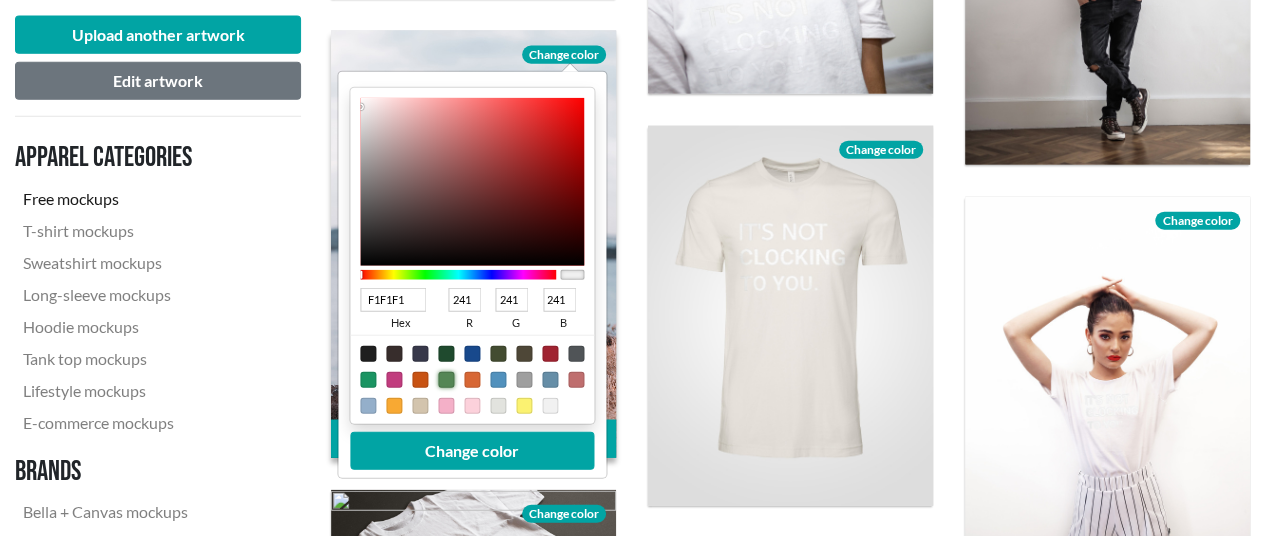click at bounding box center (446, 380) 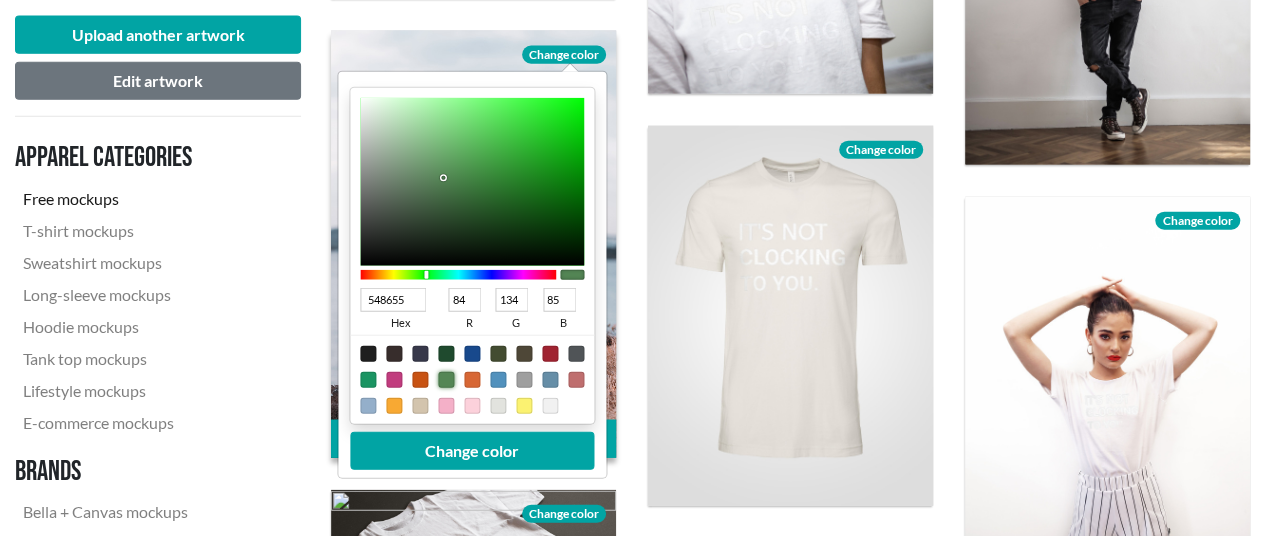 type on "5B7D5C" 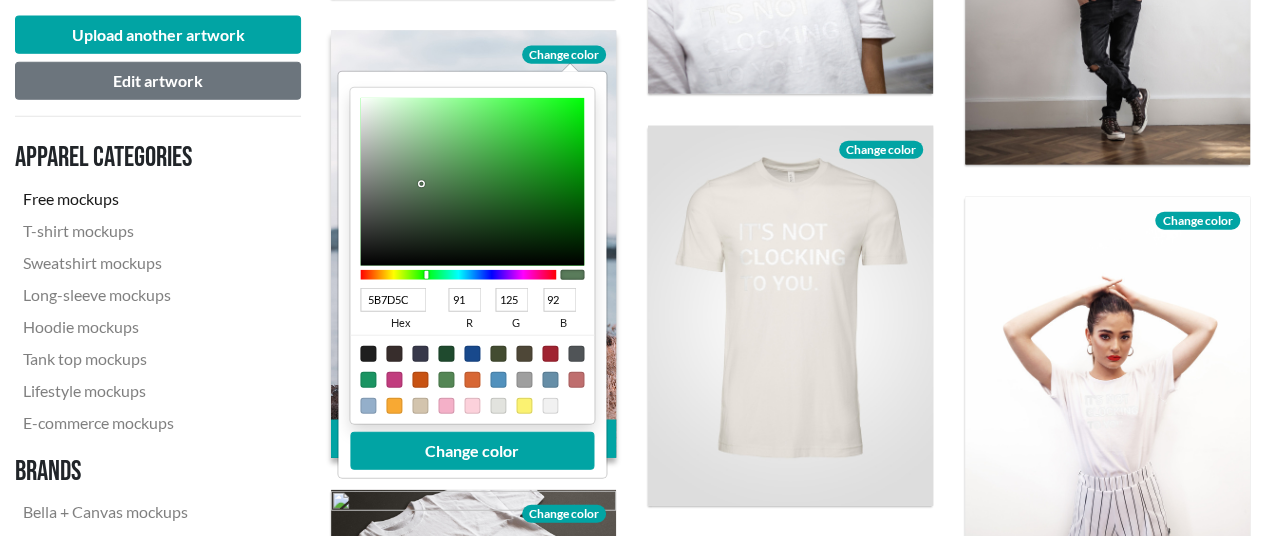 click at bounding box center (472, 182) 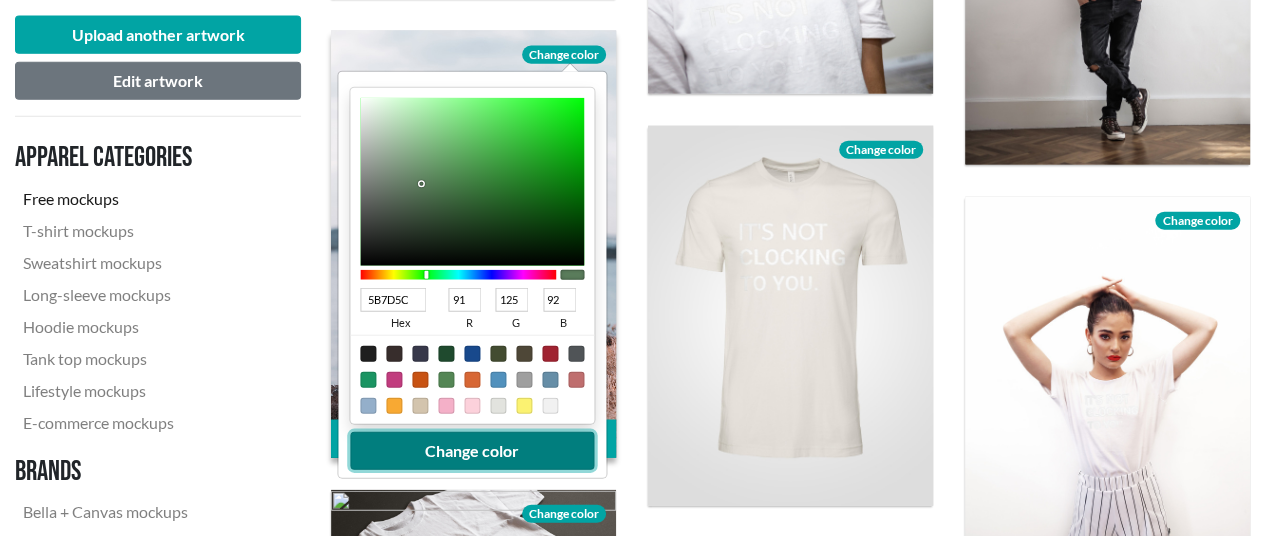 click on "Change color" at bounding box center [472, 451] 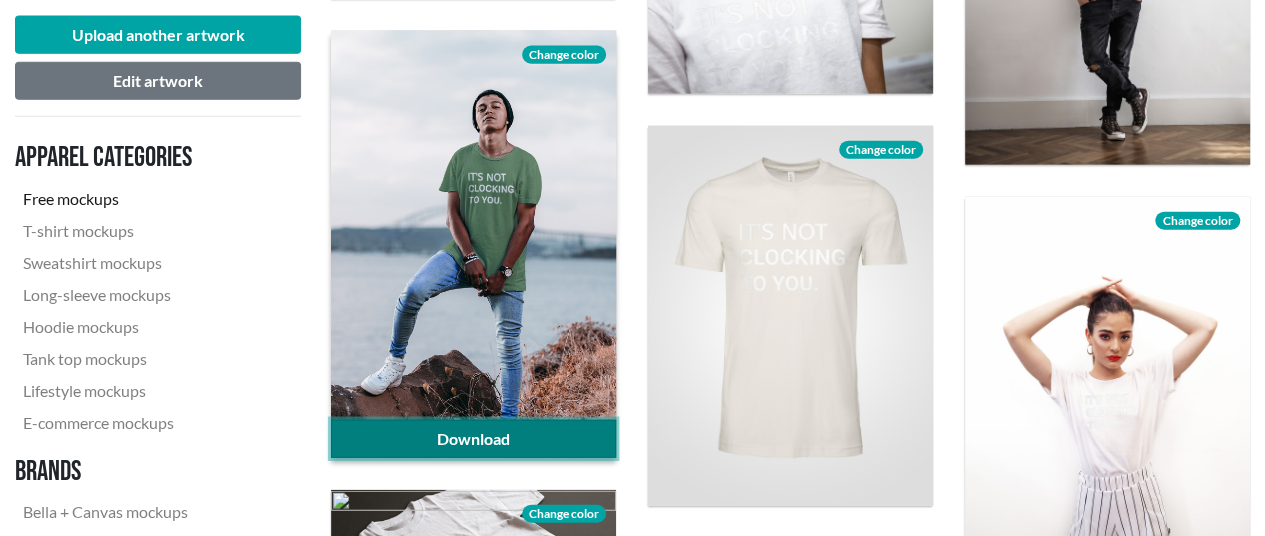 click on "Download" 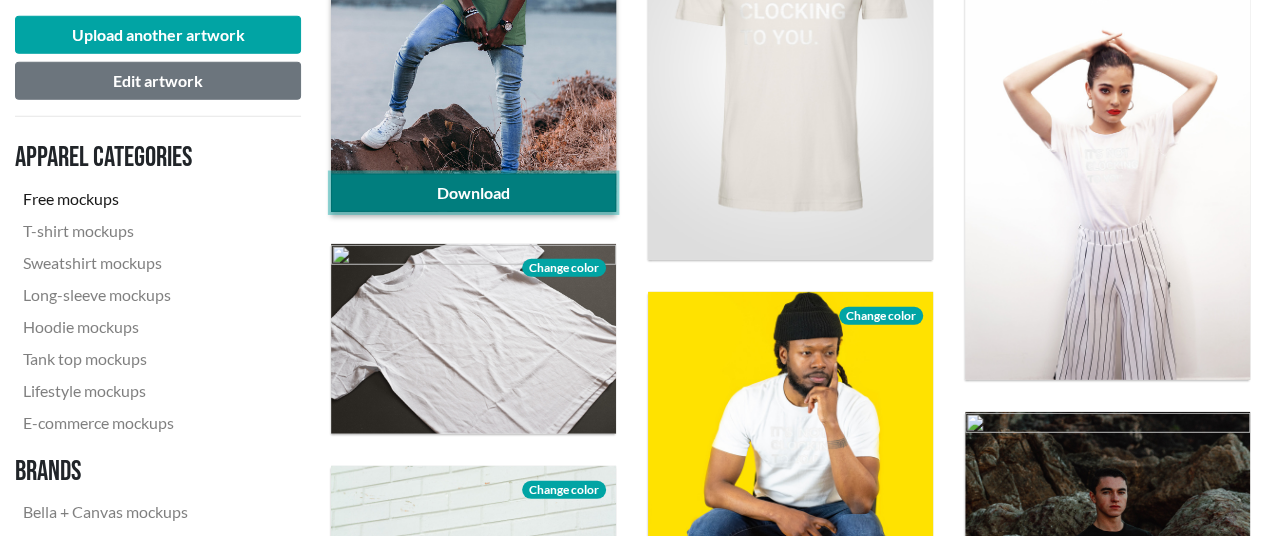 scroll, scrollTop: 2622, scrollLeft: 0, axis: vertical 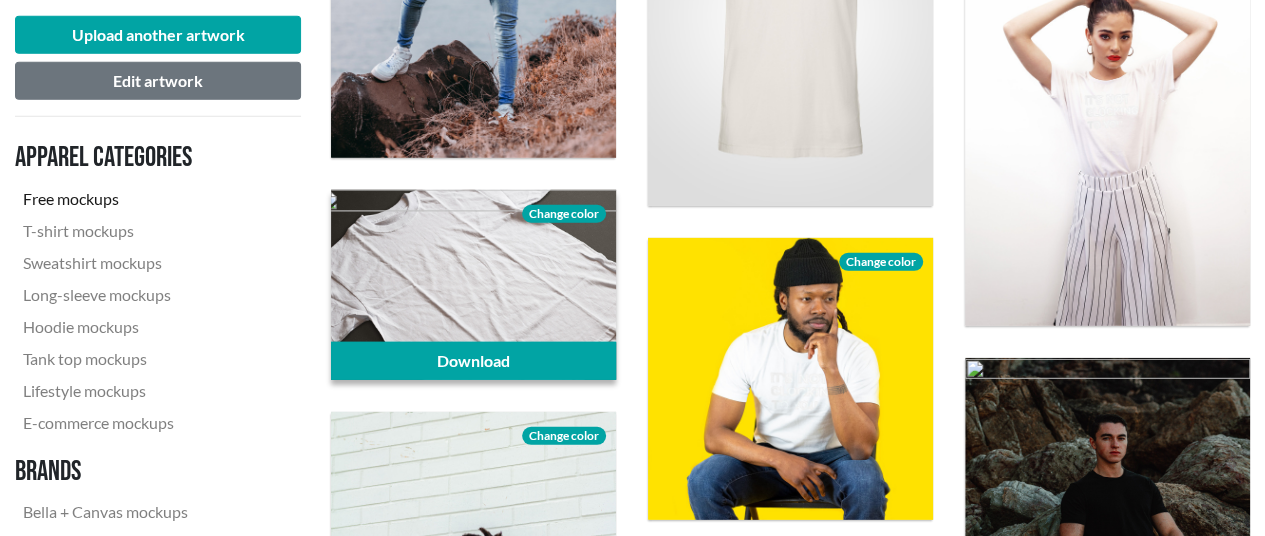 click on "Change color" at bounding box center (564, 214) 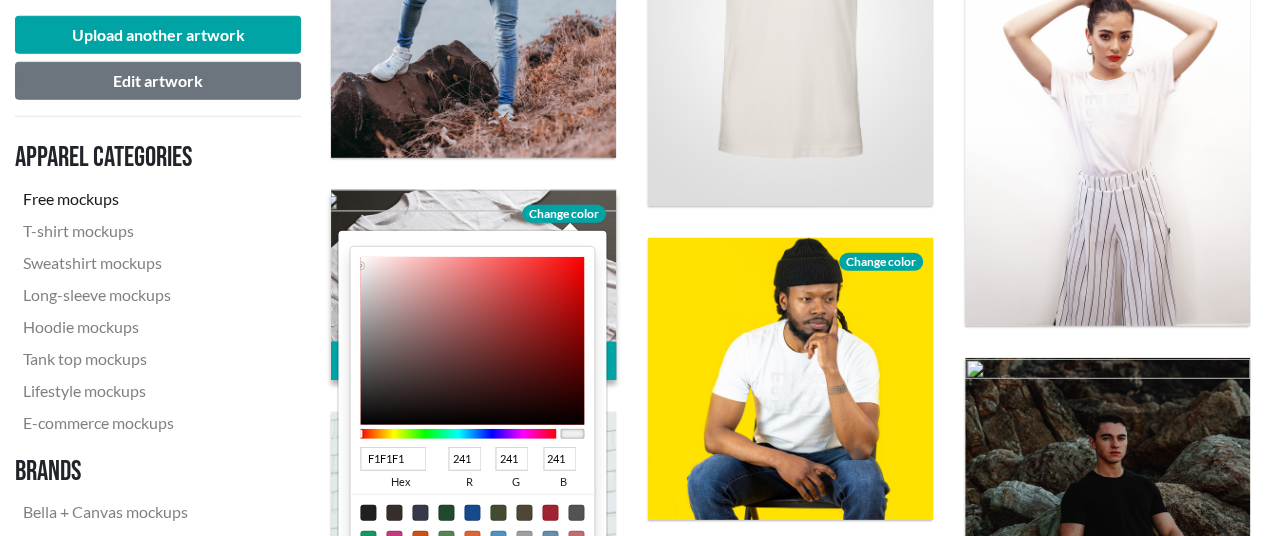 type on "0B0B0B" 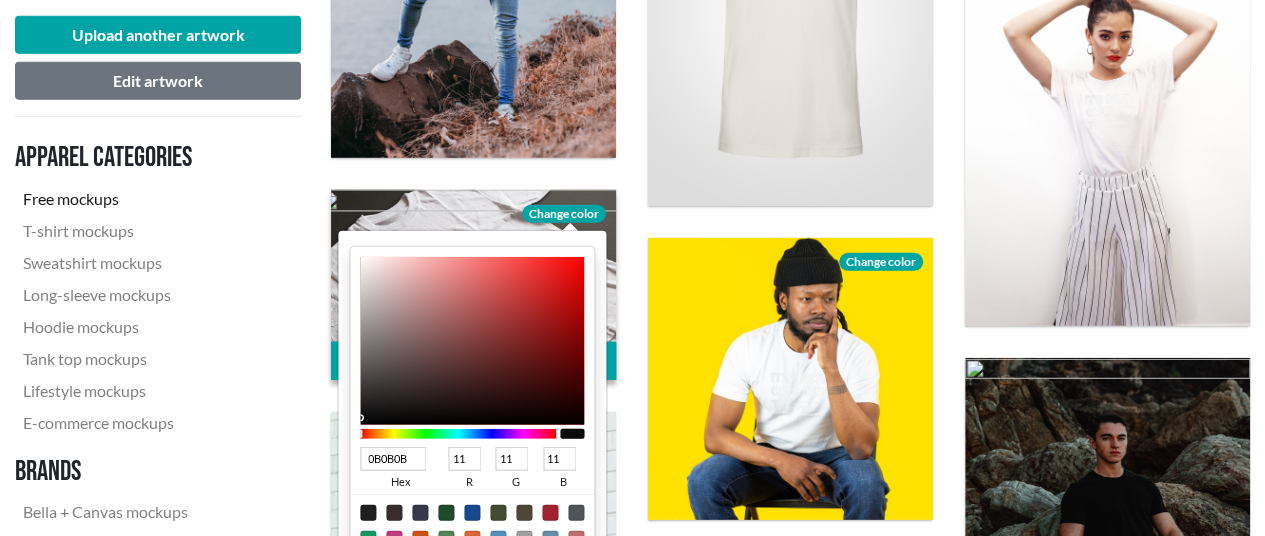 click at bounding box center [472, 341] 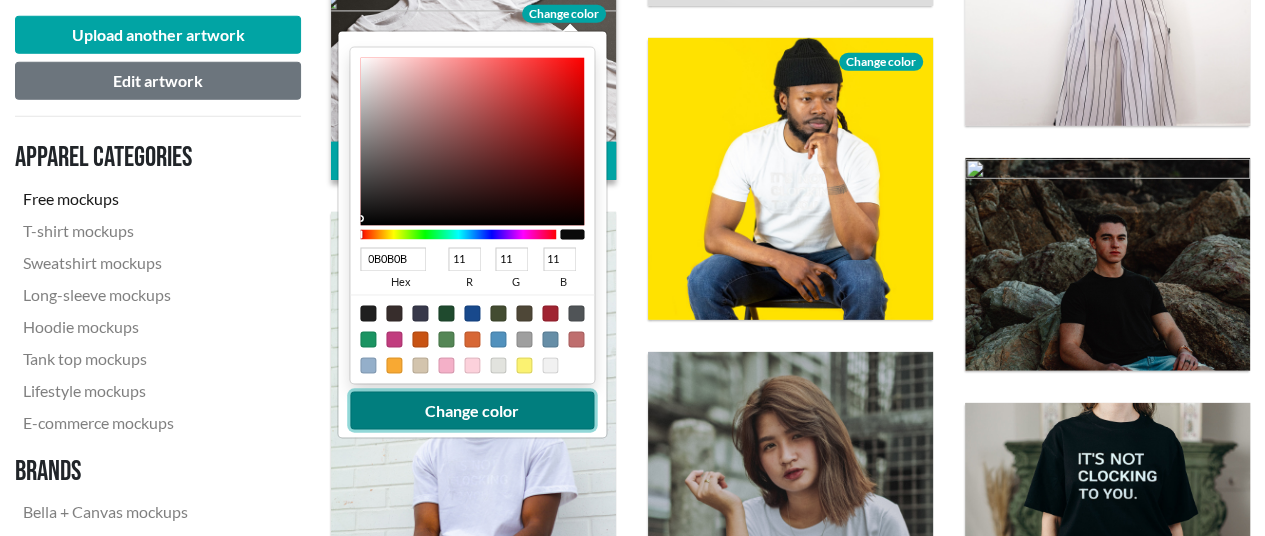 click on "Change color" at bounding box center (472, 411) 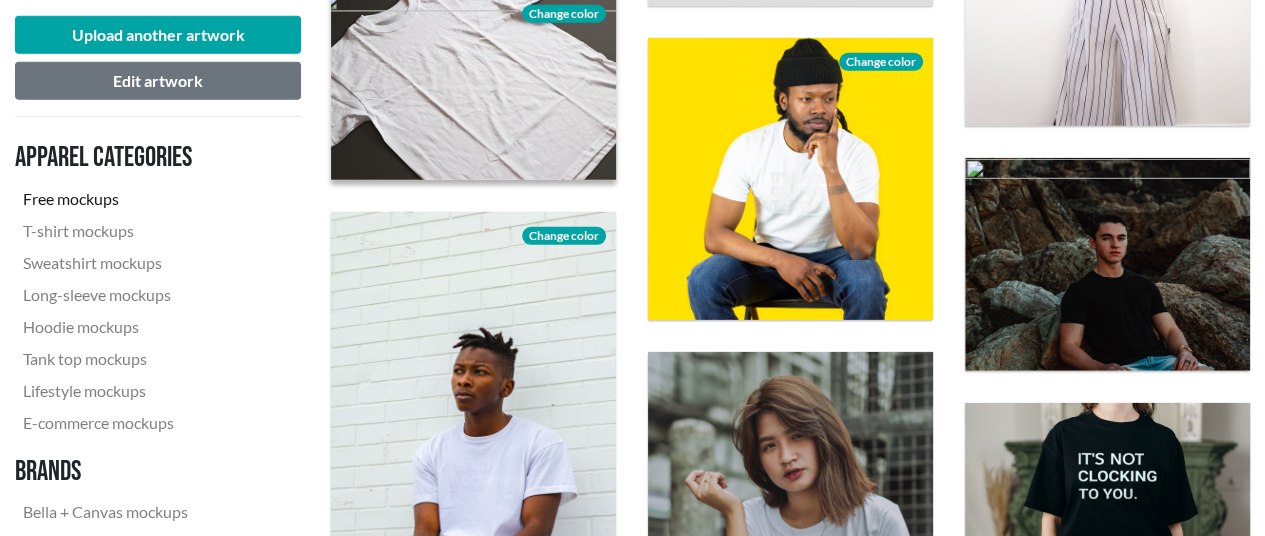 click on "Download" 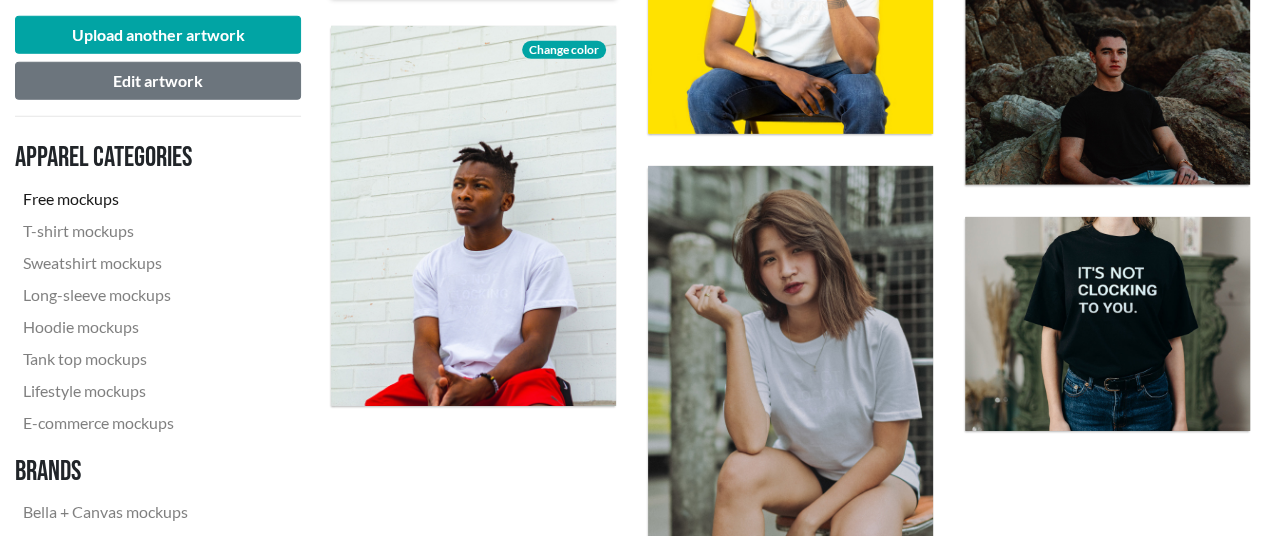 scroll, scrollTop: 3022, scrollLeft: 0, axis: vertical 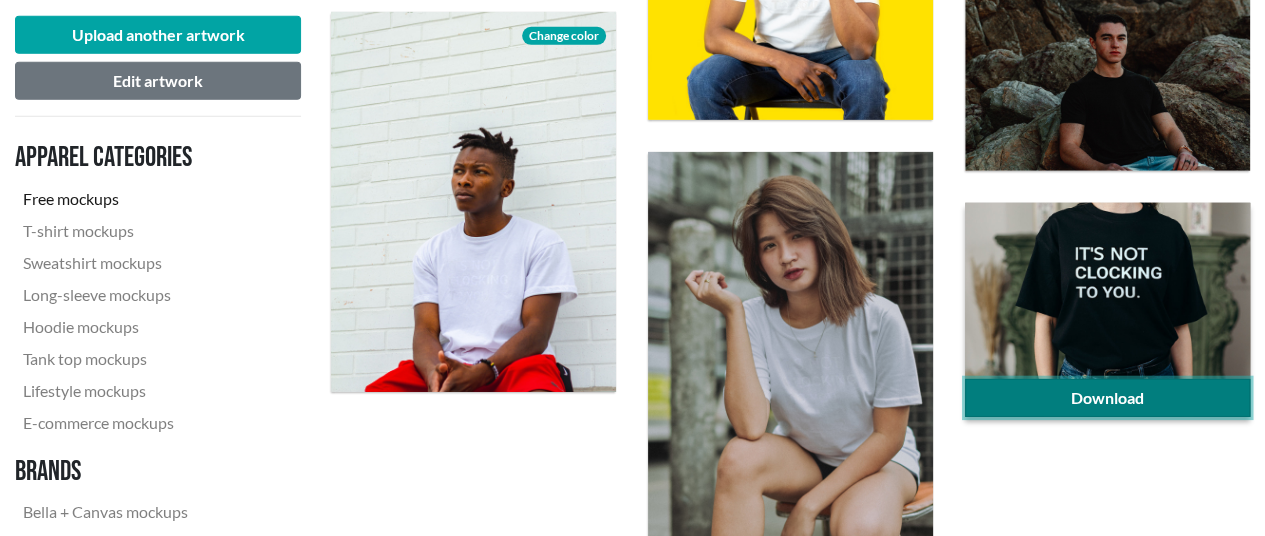 click on "Download" 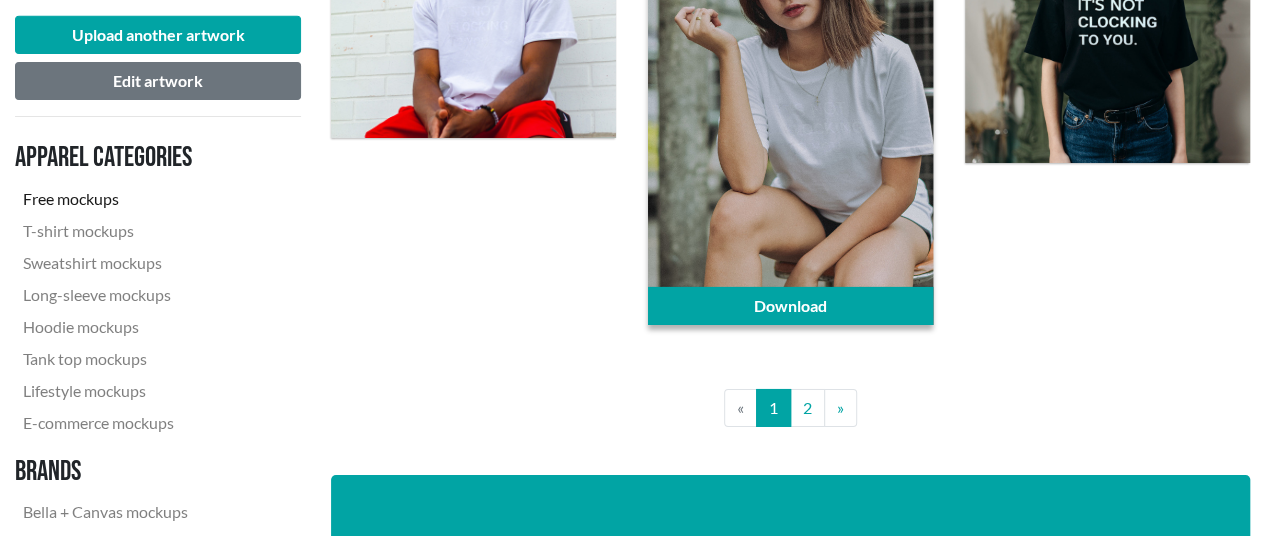 scroll, scrollTop: 3322, scrollLeft: 0, axis: vertical 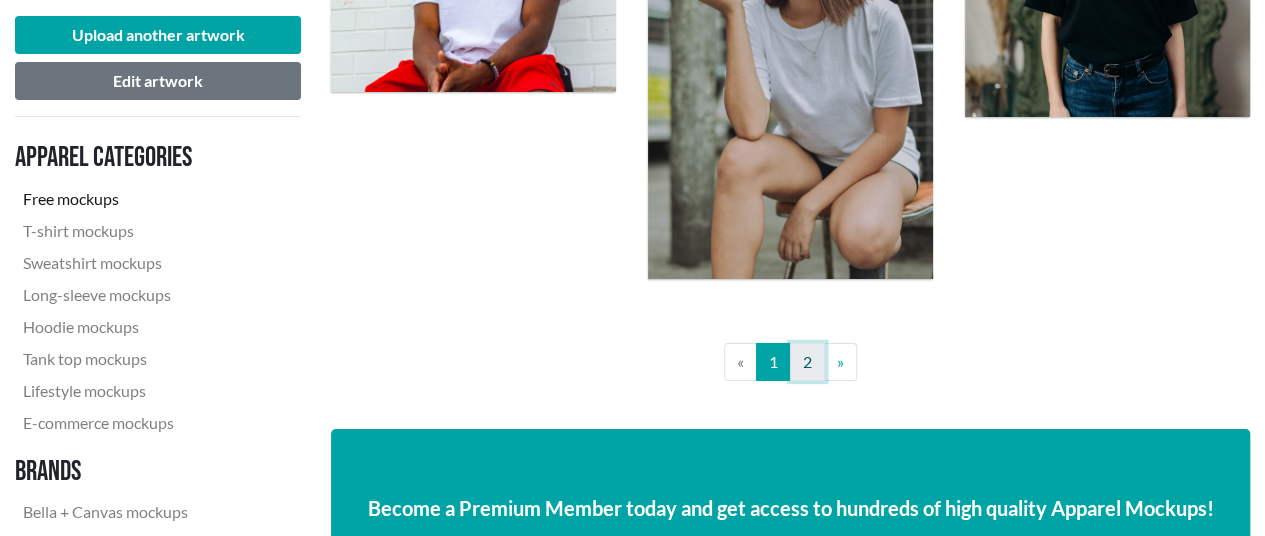 click on "2" at bounding box center [807, 362] 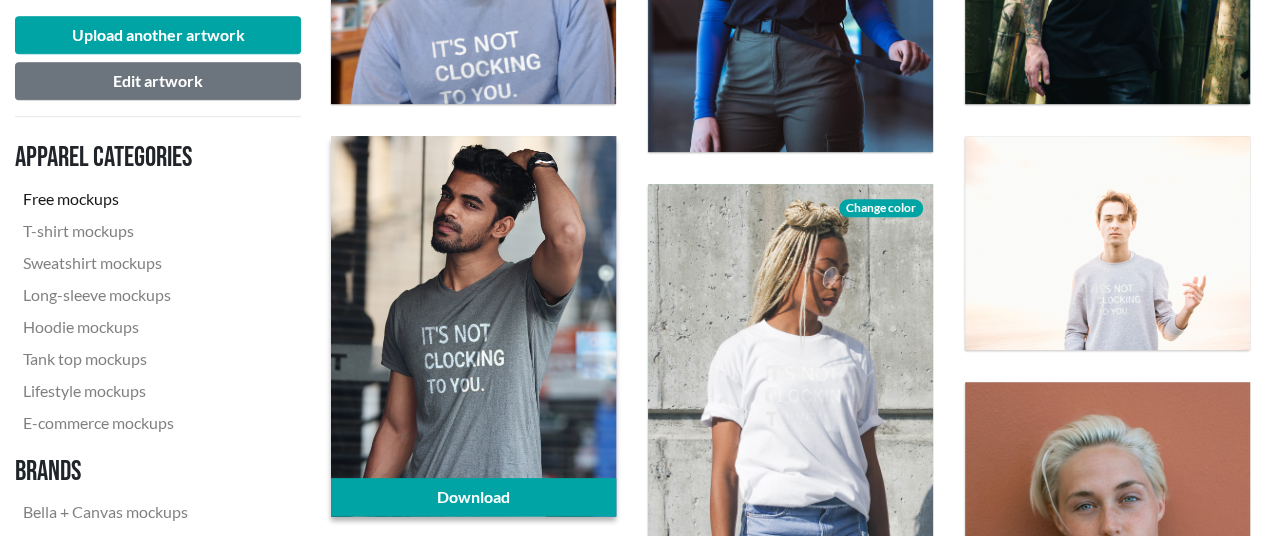 scroll, scrollTop: 1000, scrollLeft: 0, axis: vertical 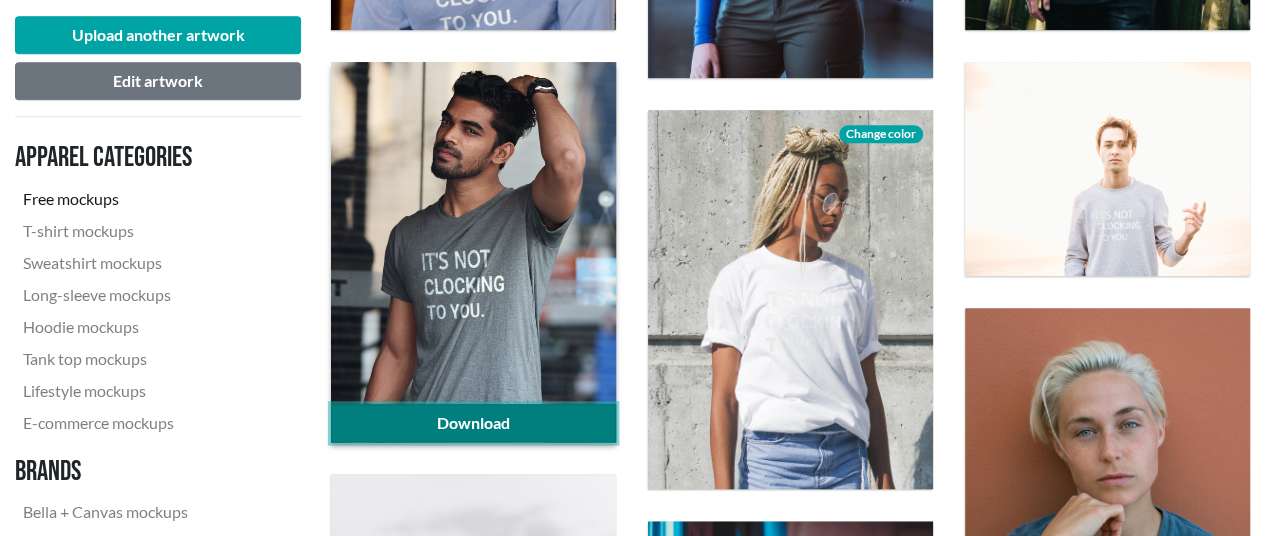 click on "Download" 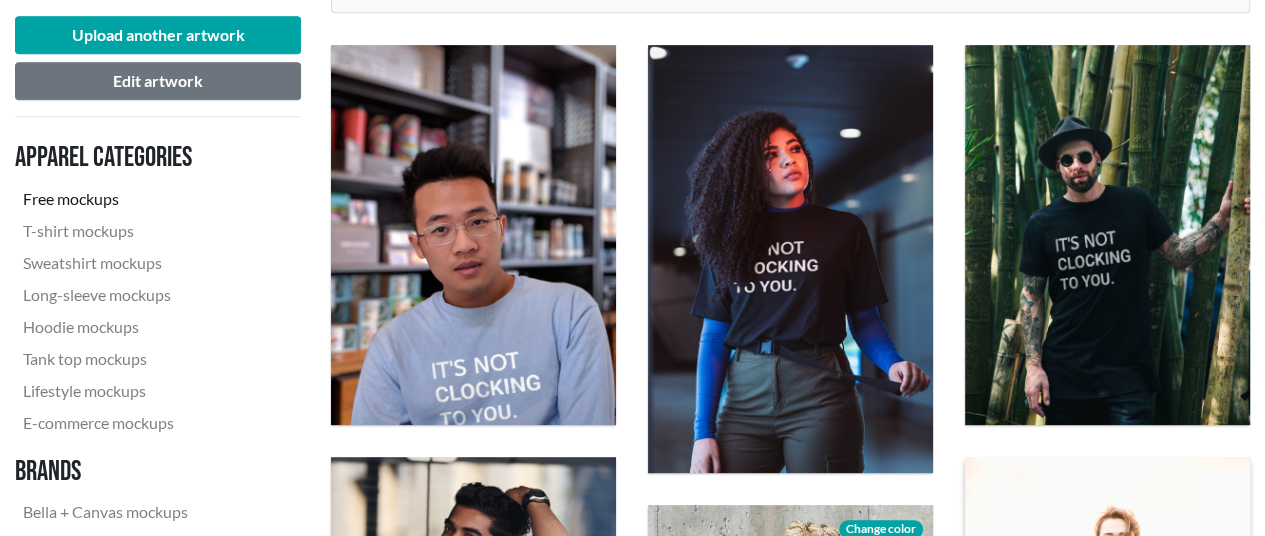 scroll, scrollTop: 600, scrollLeft: 0, axis: vertical 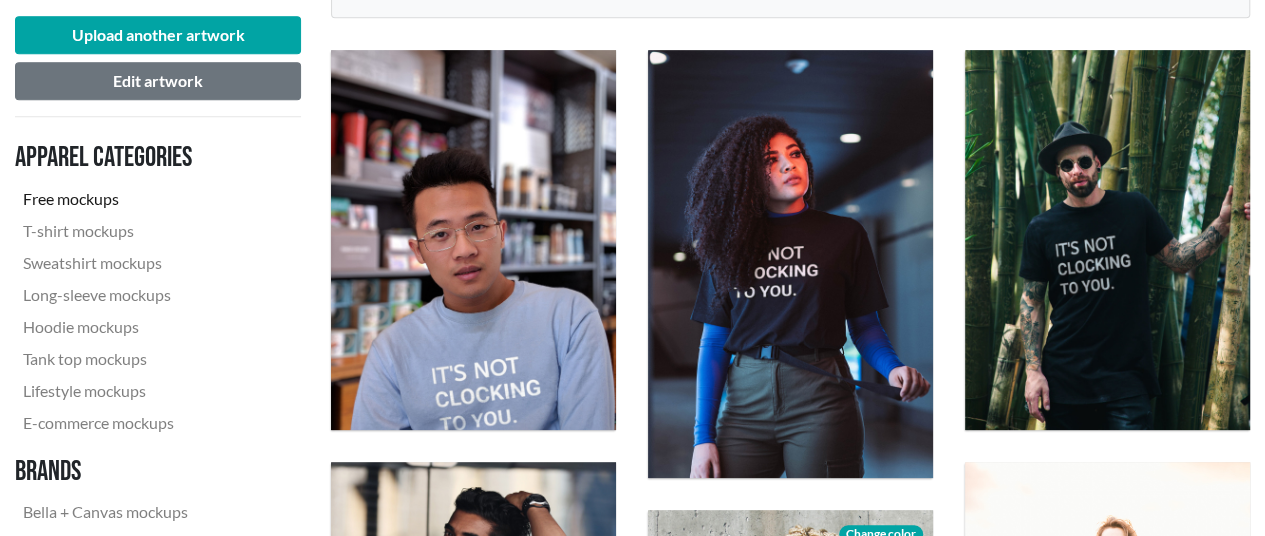 click on "Apparel categories Free mockups T-shirt mockups Sweatshirt mockups Long-sleeve mockups Hoodie mockups Tank top mockups Lifestyle mockups E-commerce mockups Brands Bella + Canvas mockups Anvil mockups Gildan mockups American Apparel mockups" at bounding box center (158, 382) 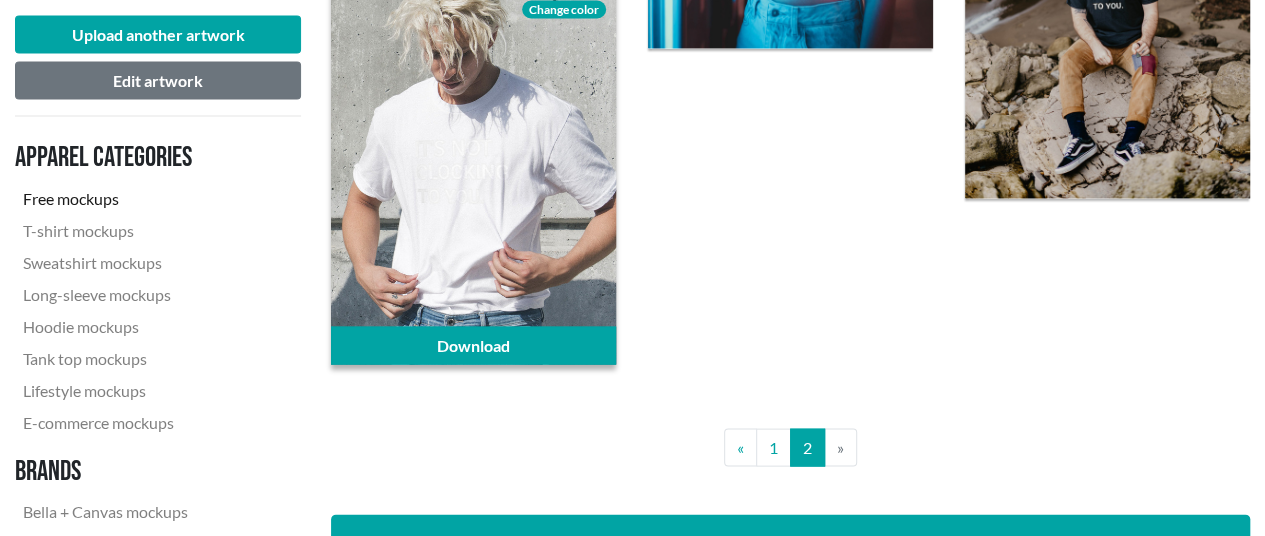 scroll, scrollTop: 1700, scrollLeft: 0, axis: vertical 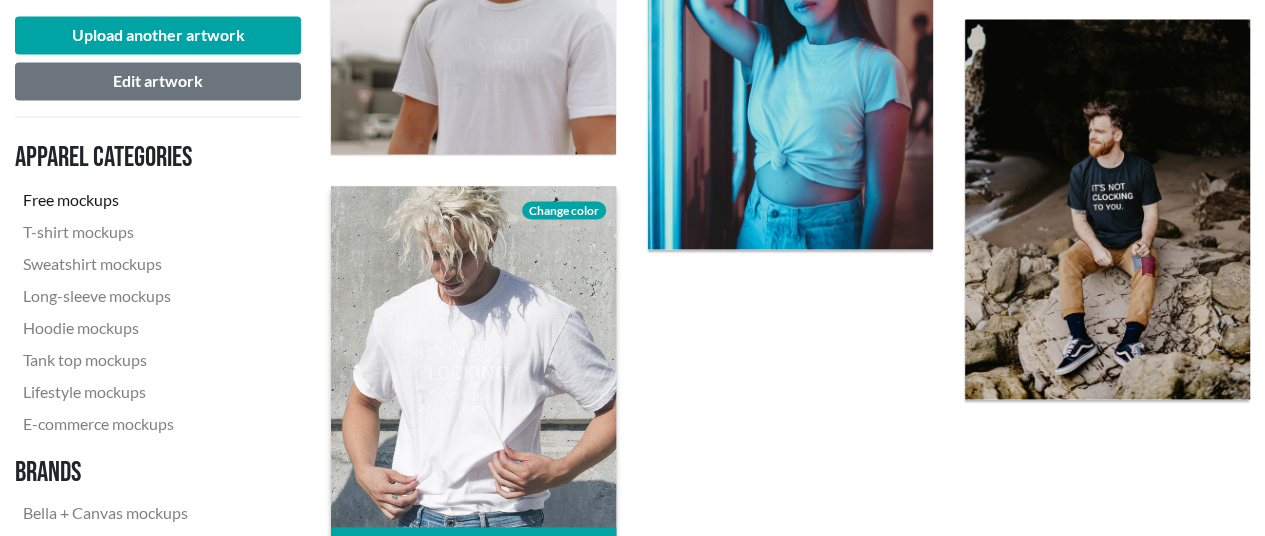 click on "Change color" at bounding box center [564, 210] 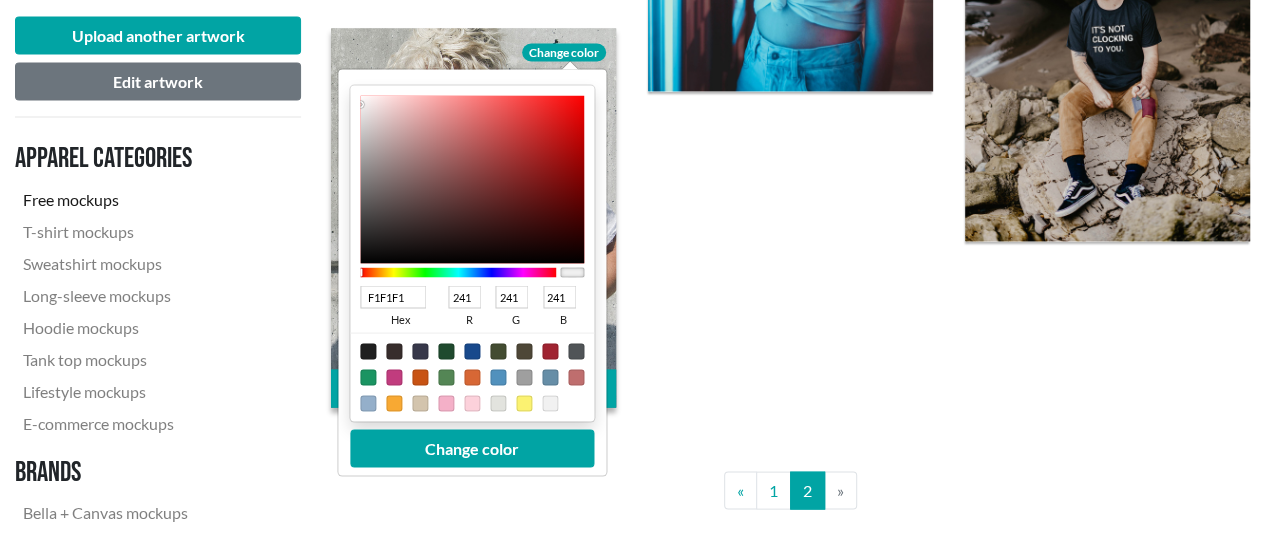 scroll, scrollTop: 1900, scrollLeft: 0, axis: vertical 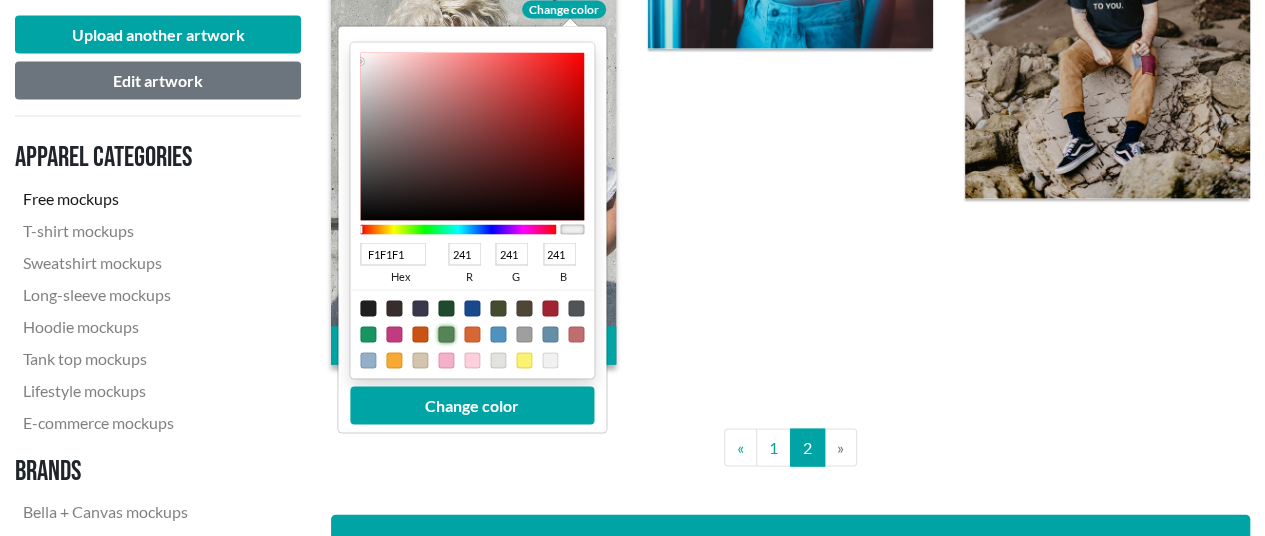 click at bounding box center [446, 335] 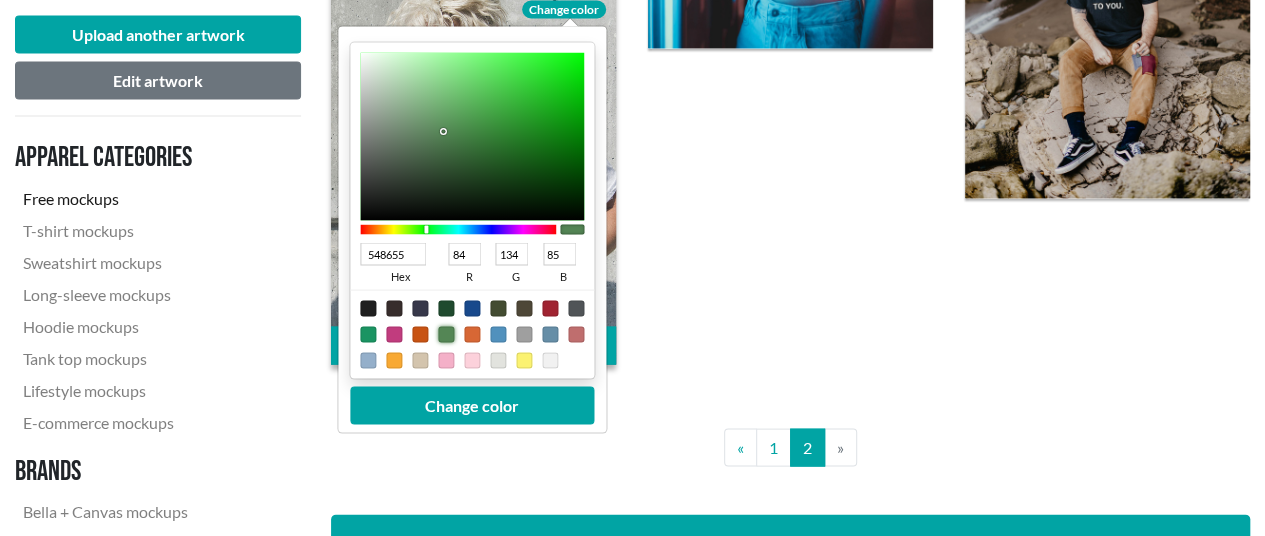 type on "709371" 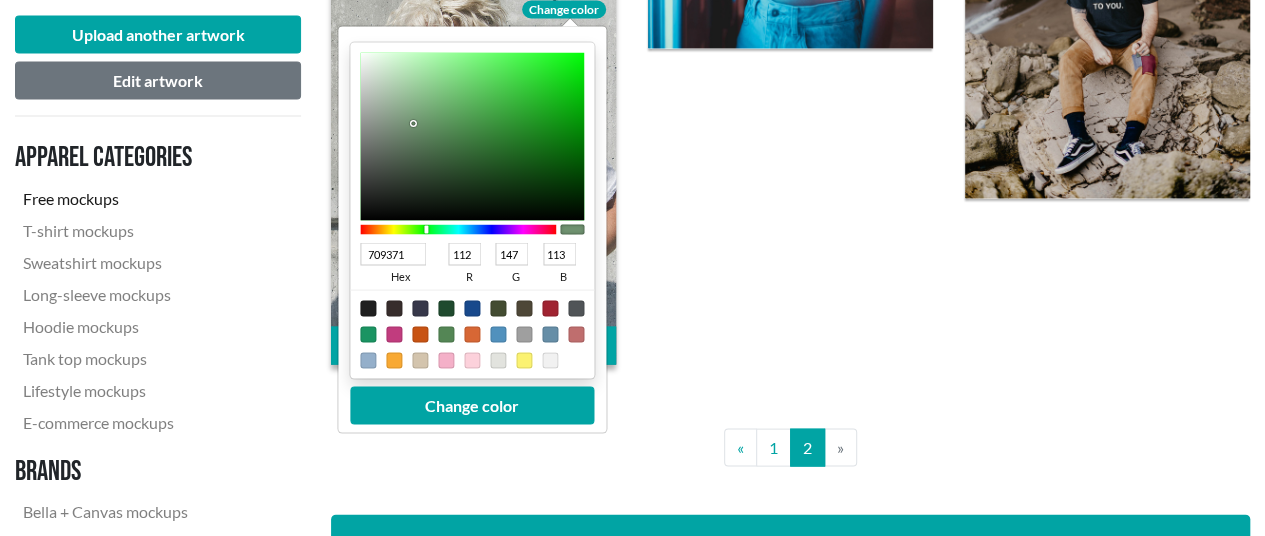 click at bounding box center (472, 137) 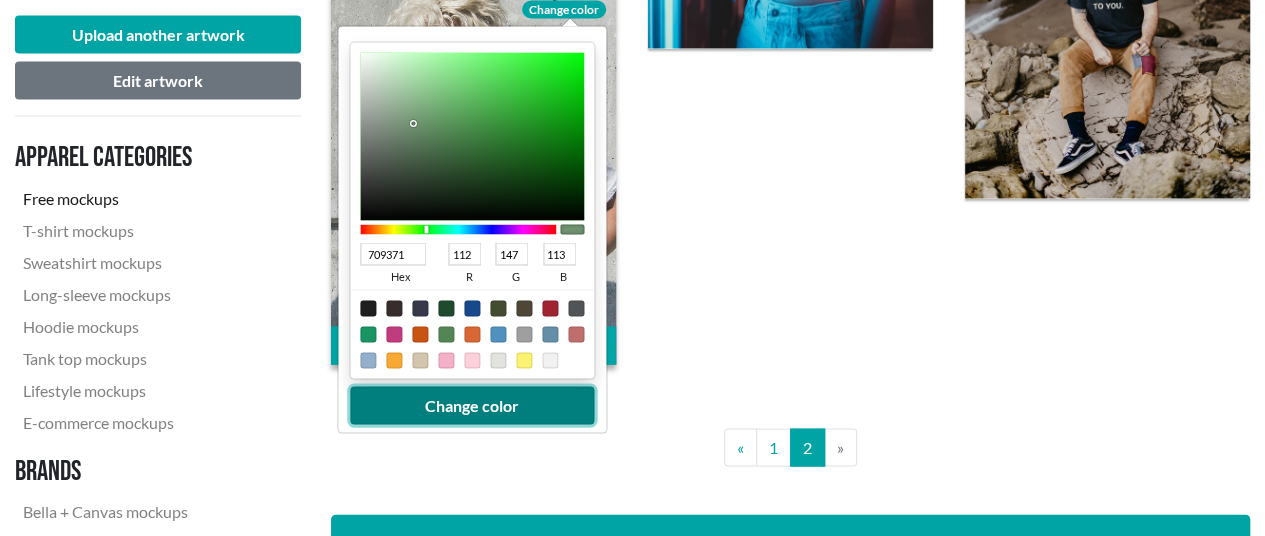 click on "Change color" at bounding box center [472, 406] 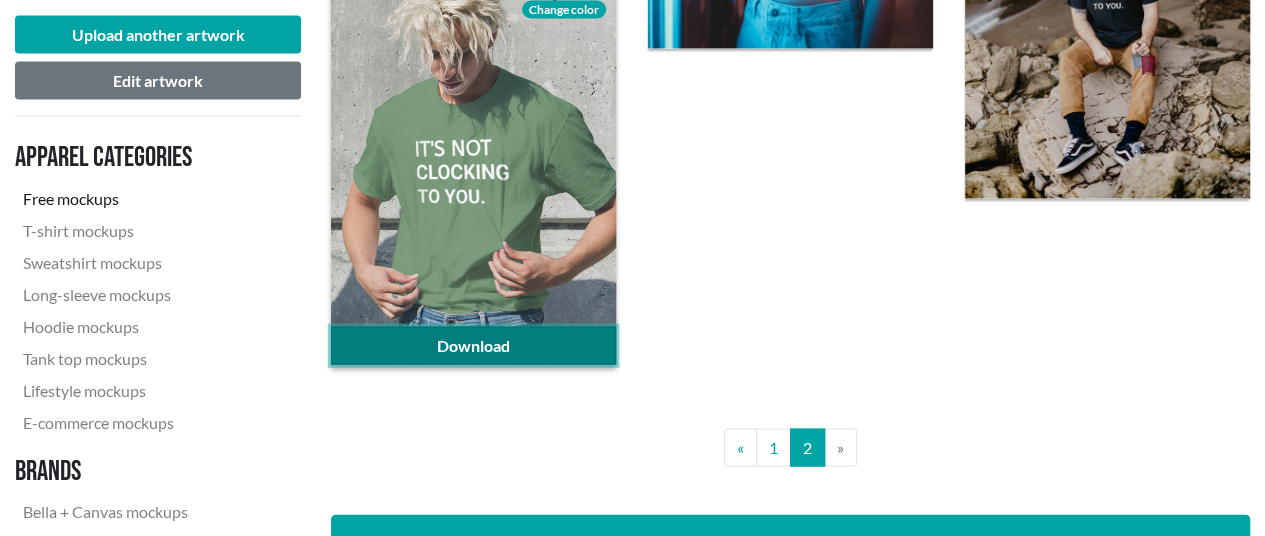 click on "Download" 